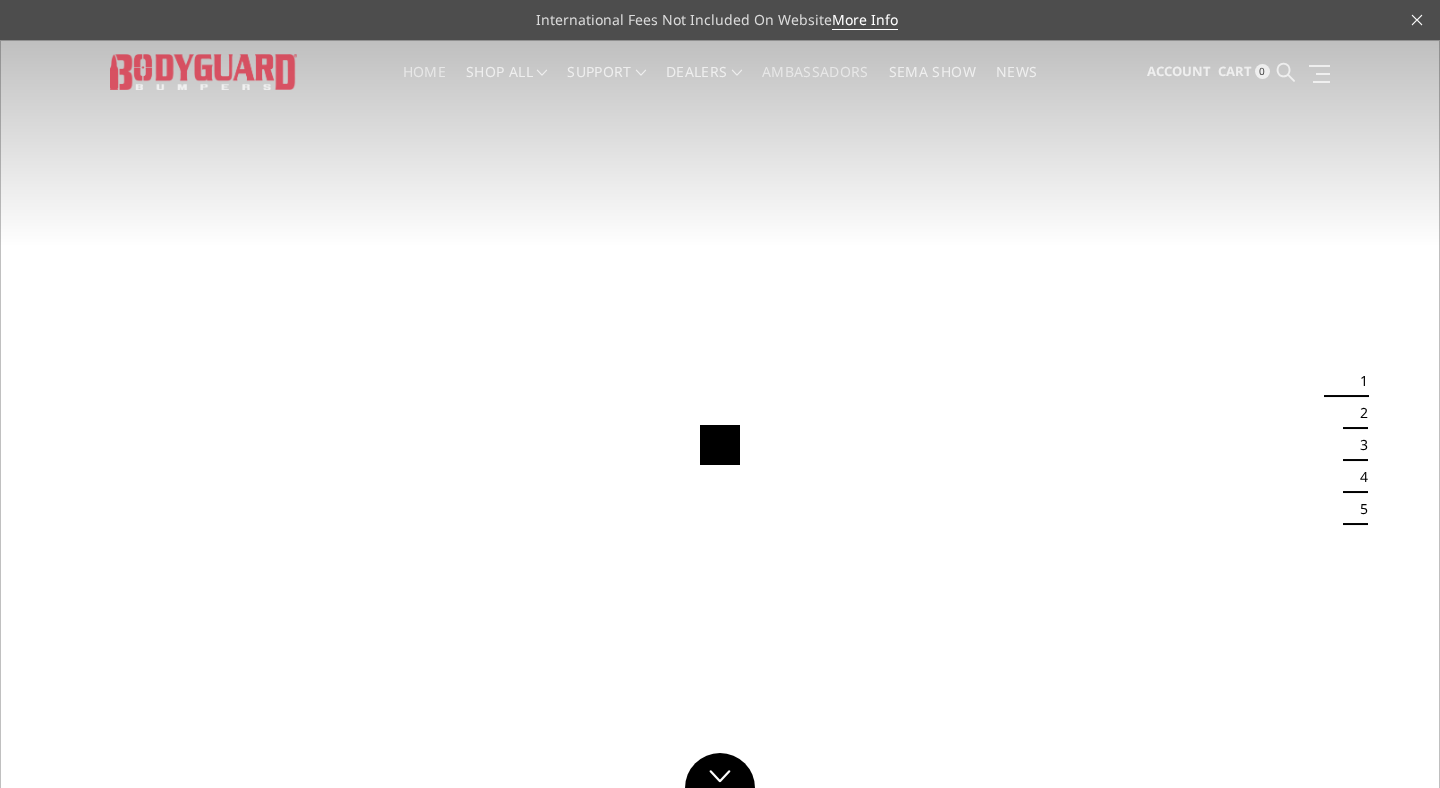 scroll, scrollTop: 0, scrollLeft: 0, axis: both 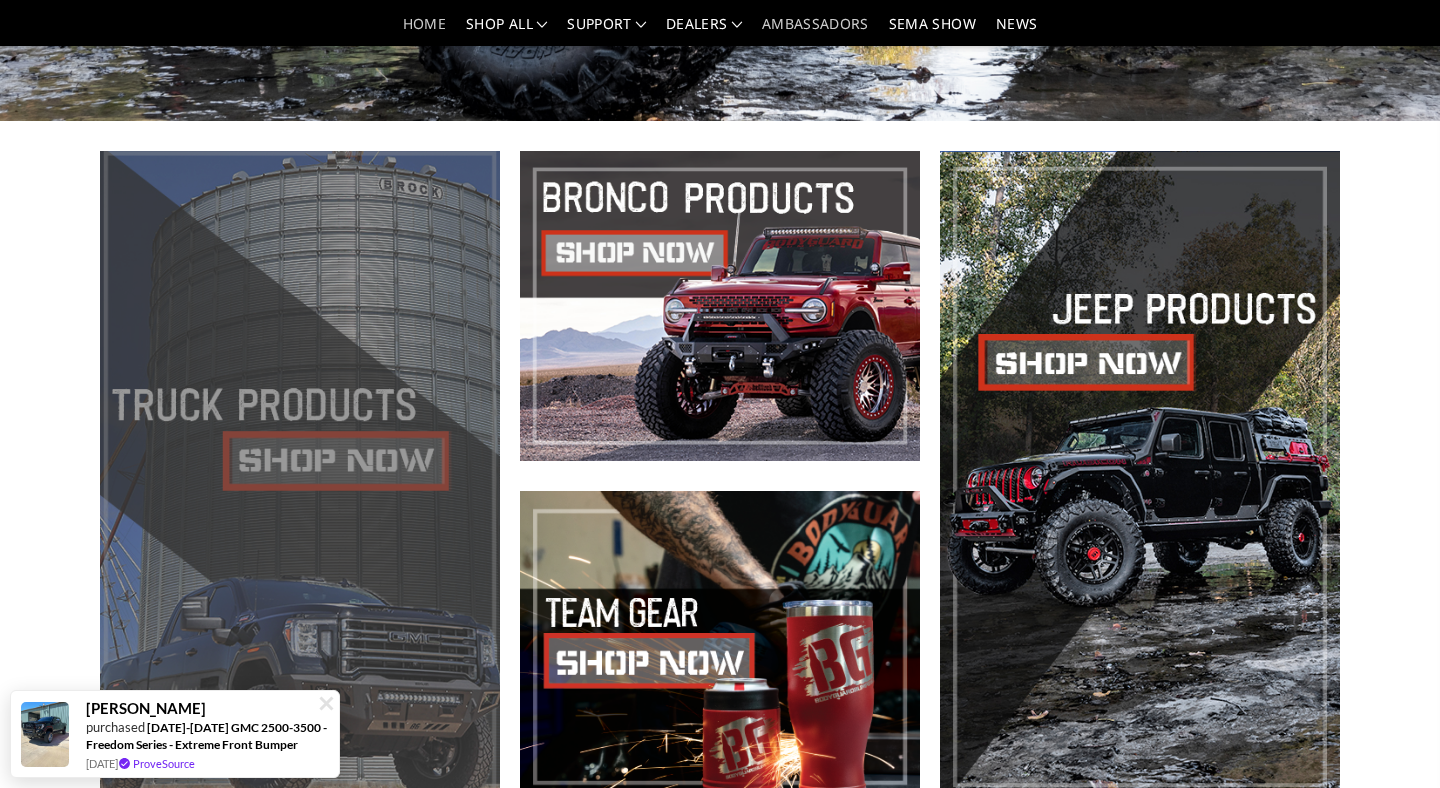 click at bounding box center [300, 476] 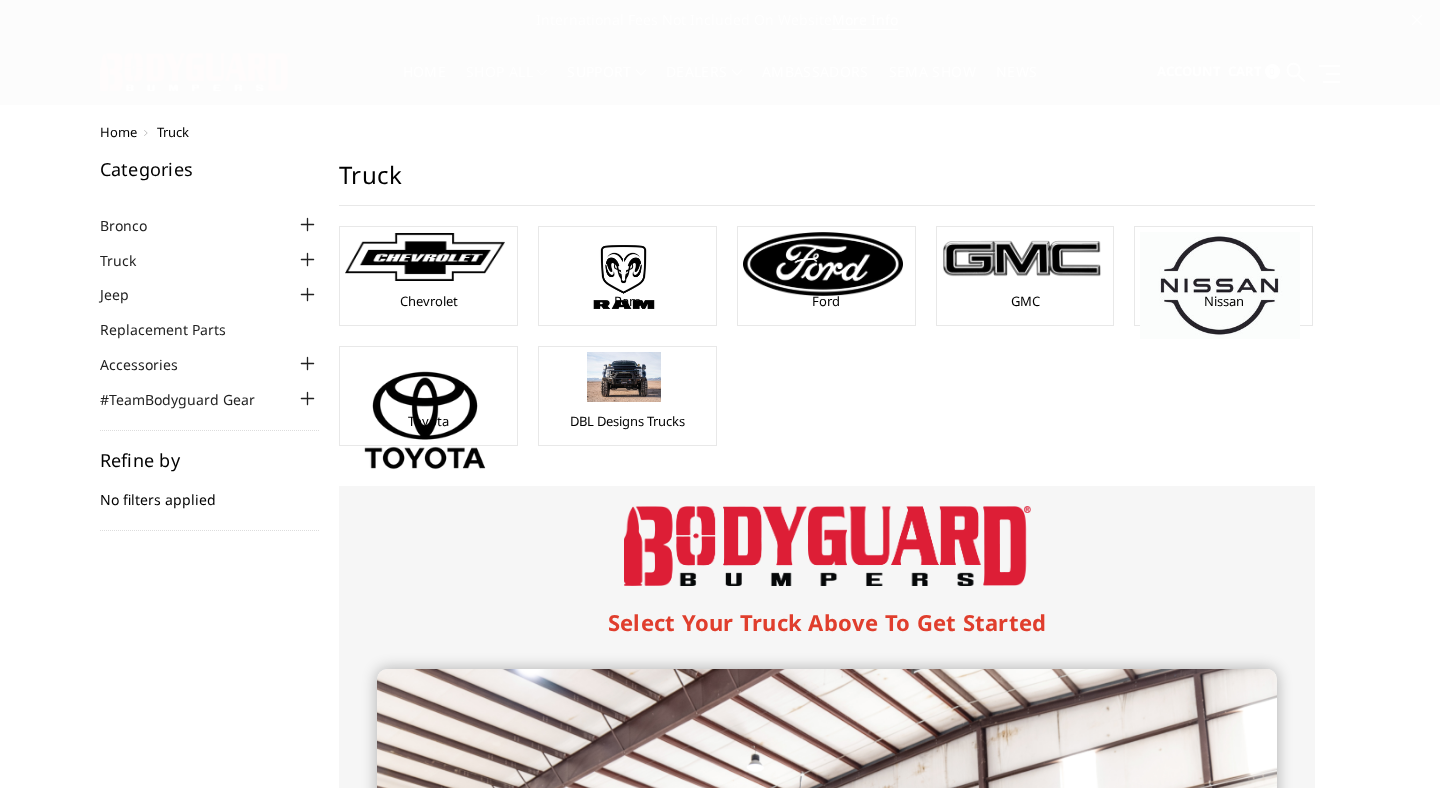 scroll, scrollTop: 0, scrollLeft: 0, axis: both 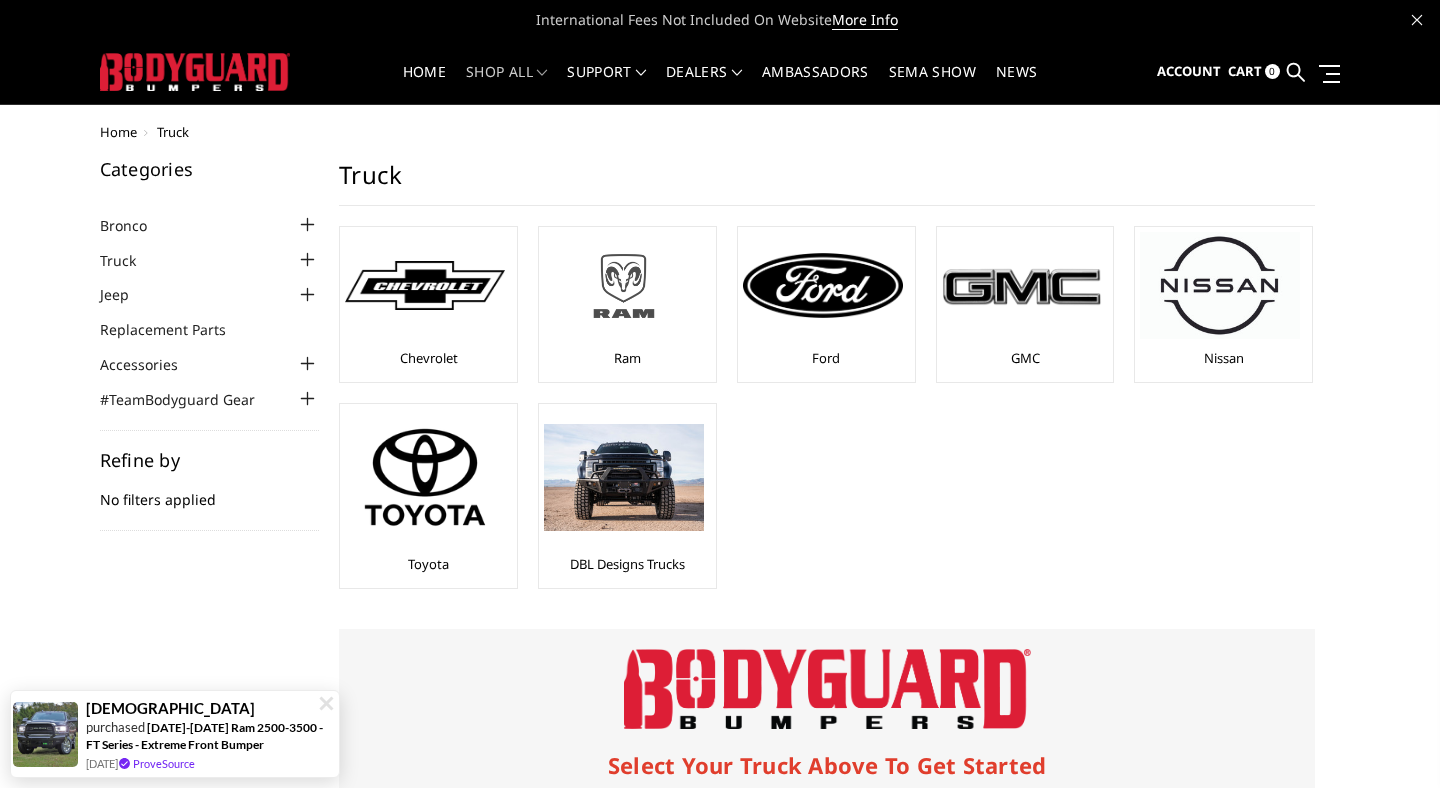 click at bounding box center (624, 286) 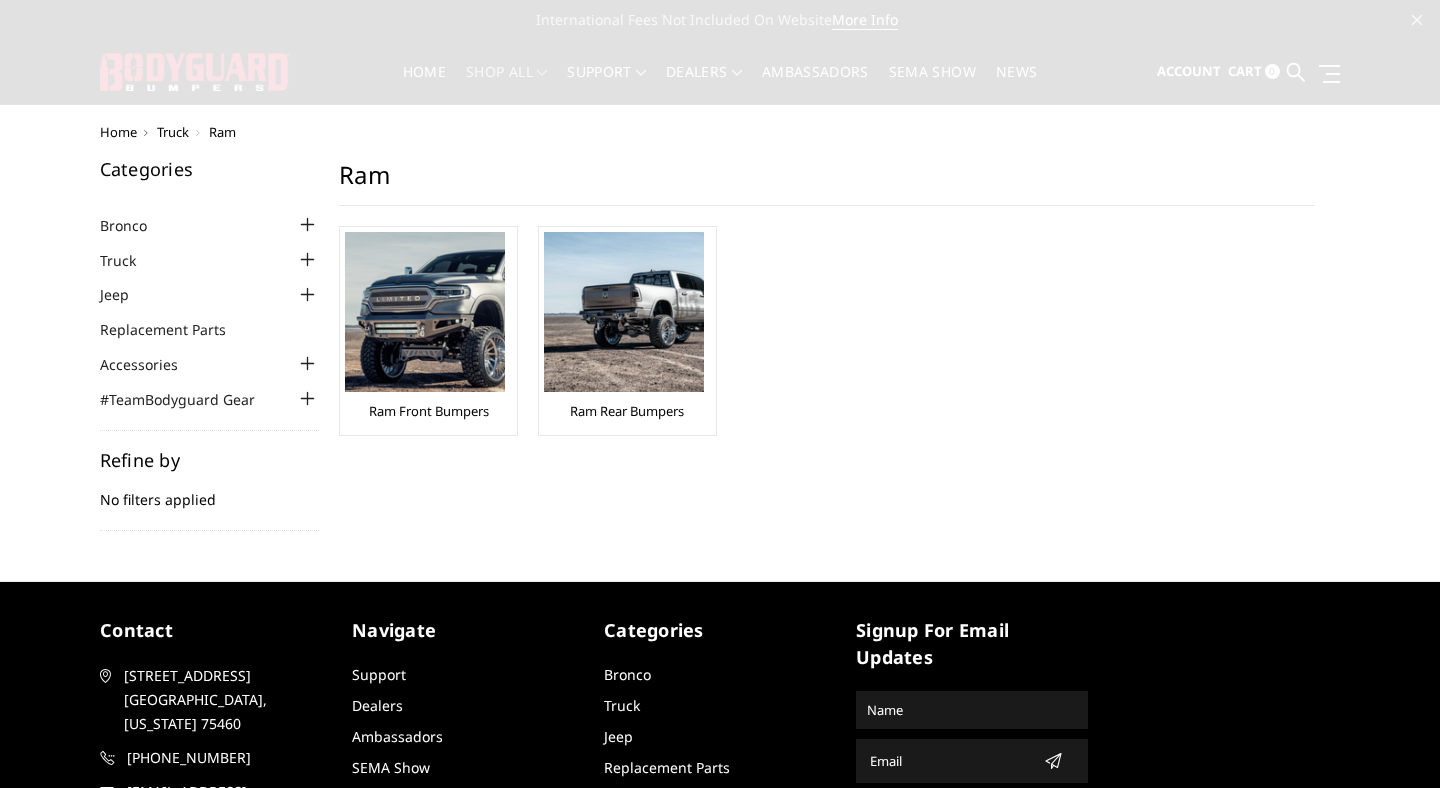scroll, scrollTop: 0, scrollLeft: 0, axis: both 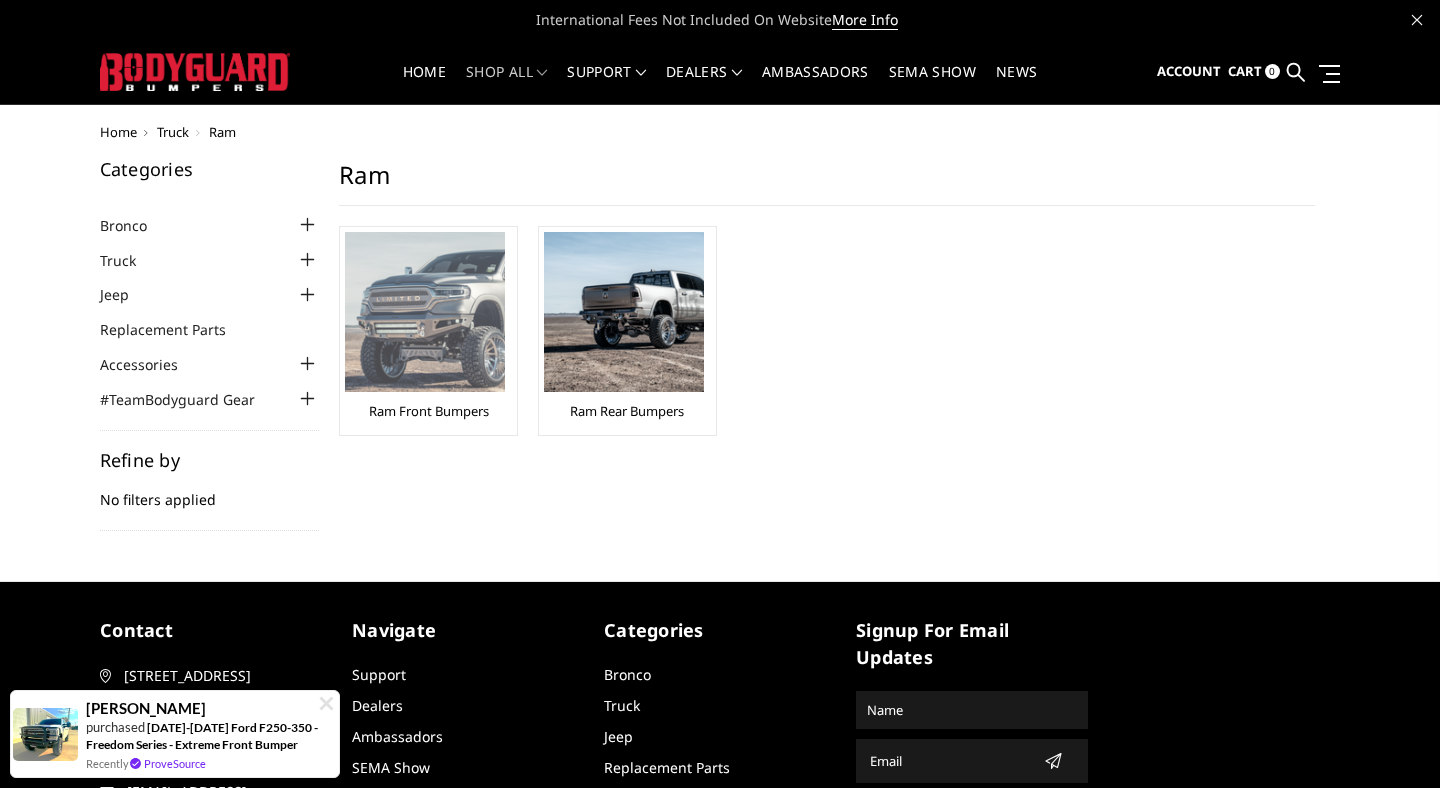 click at bounding box center [425, 312] 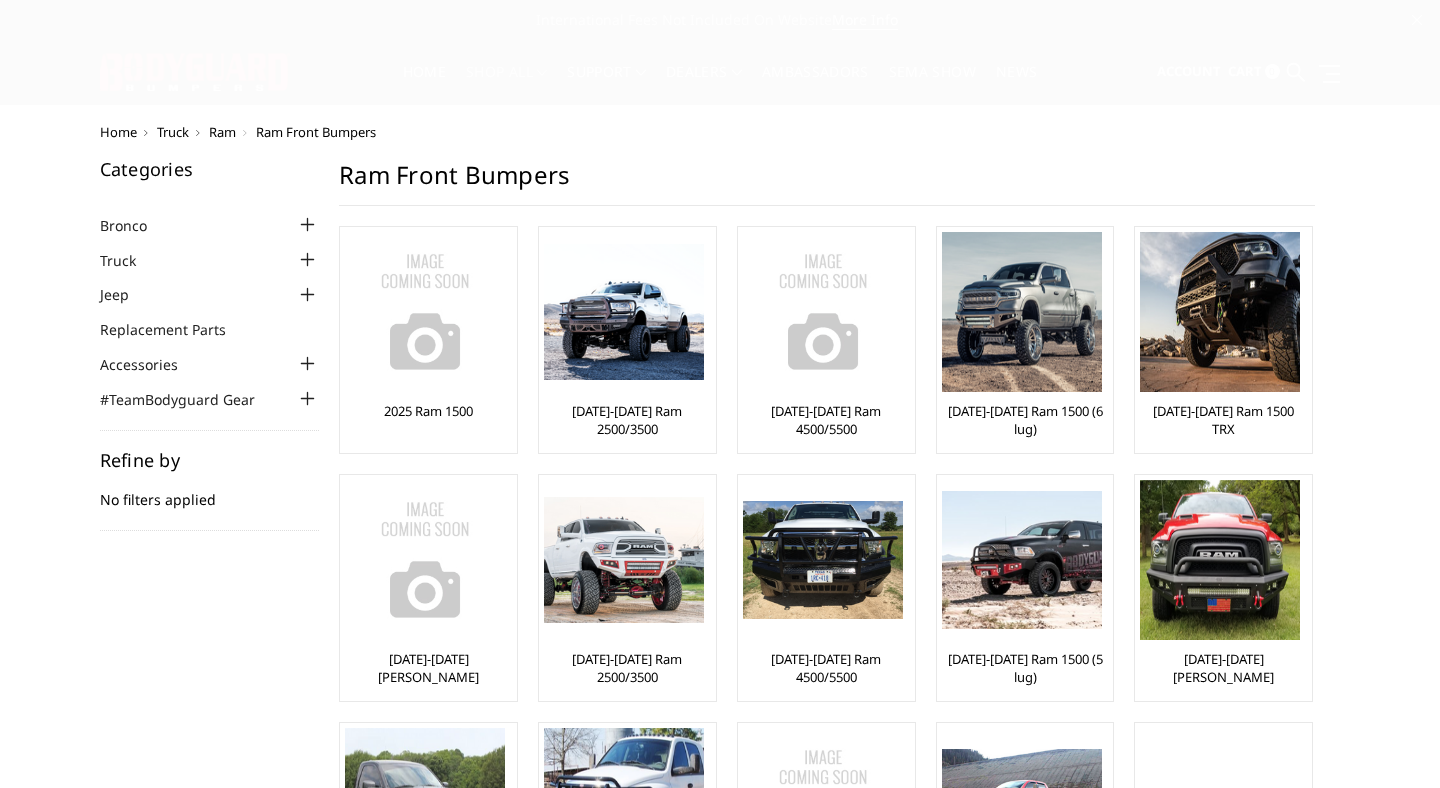 scroll, scrollTop: 0, scrollLeft: 0, axis: both 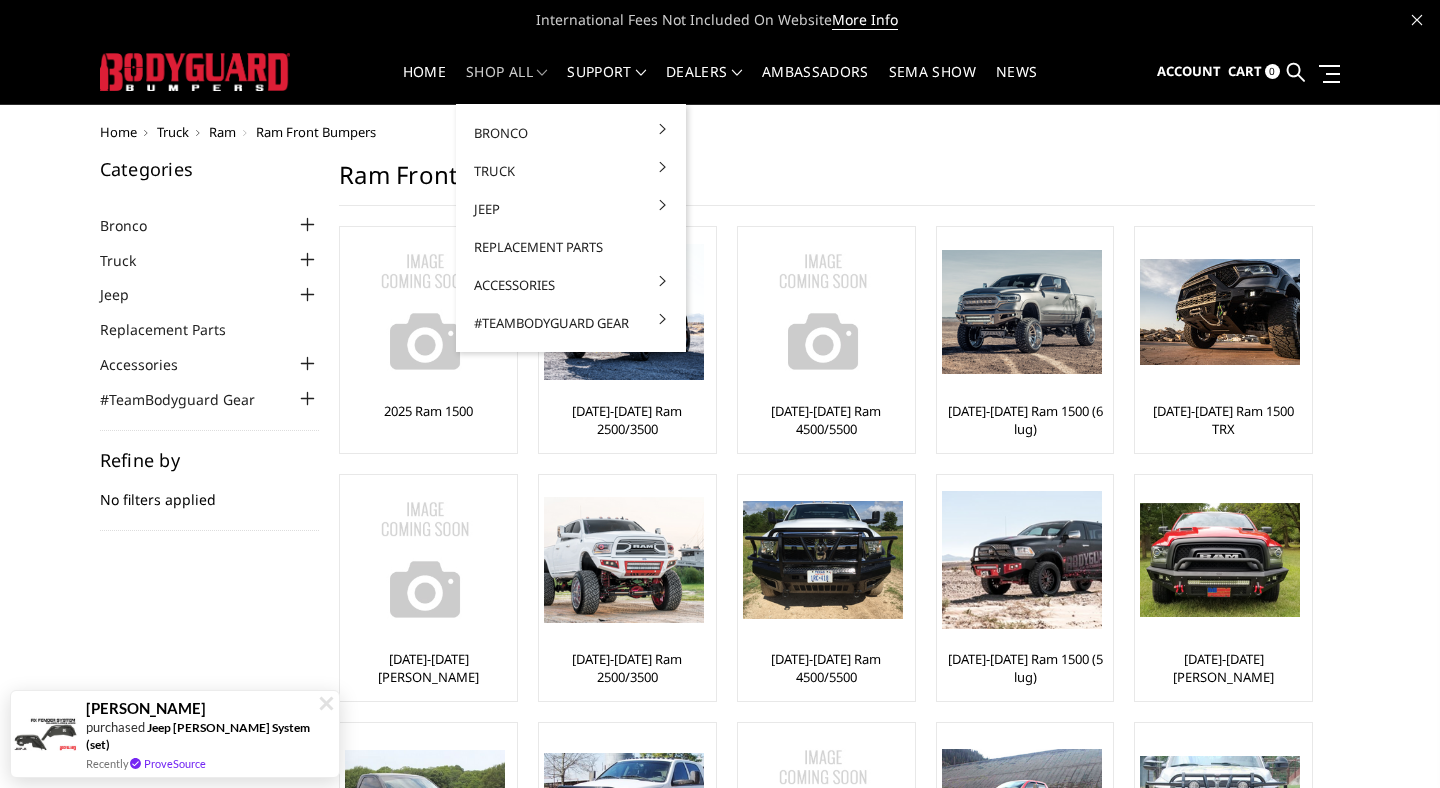click on "shop all" at bounding box center (506, 84) 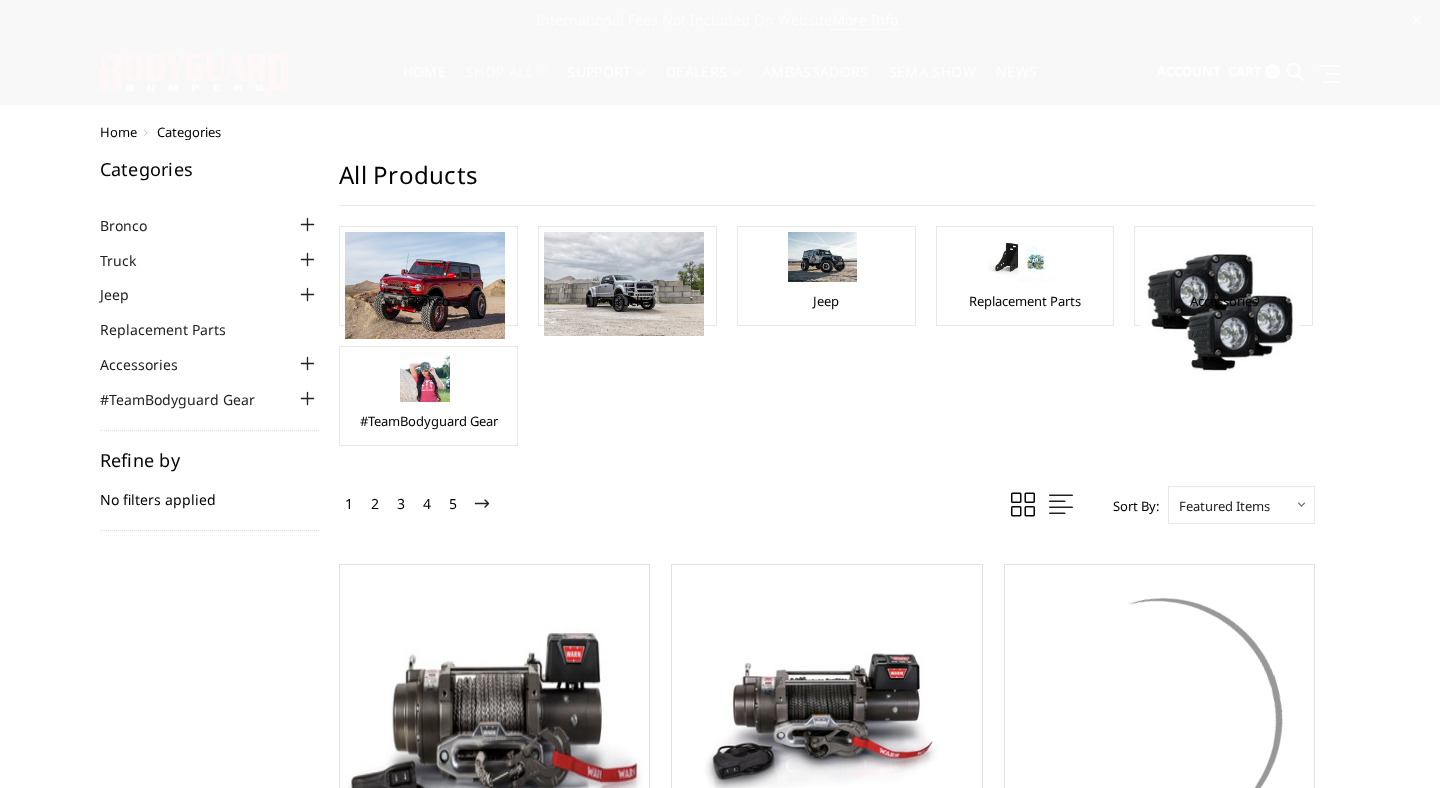 scroll, scrollTop: 0, scrollLeft: 0, axis: both 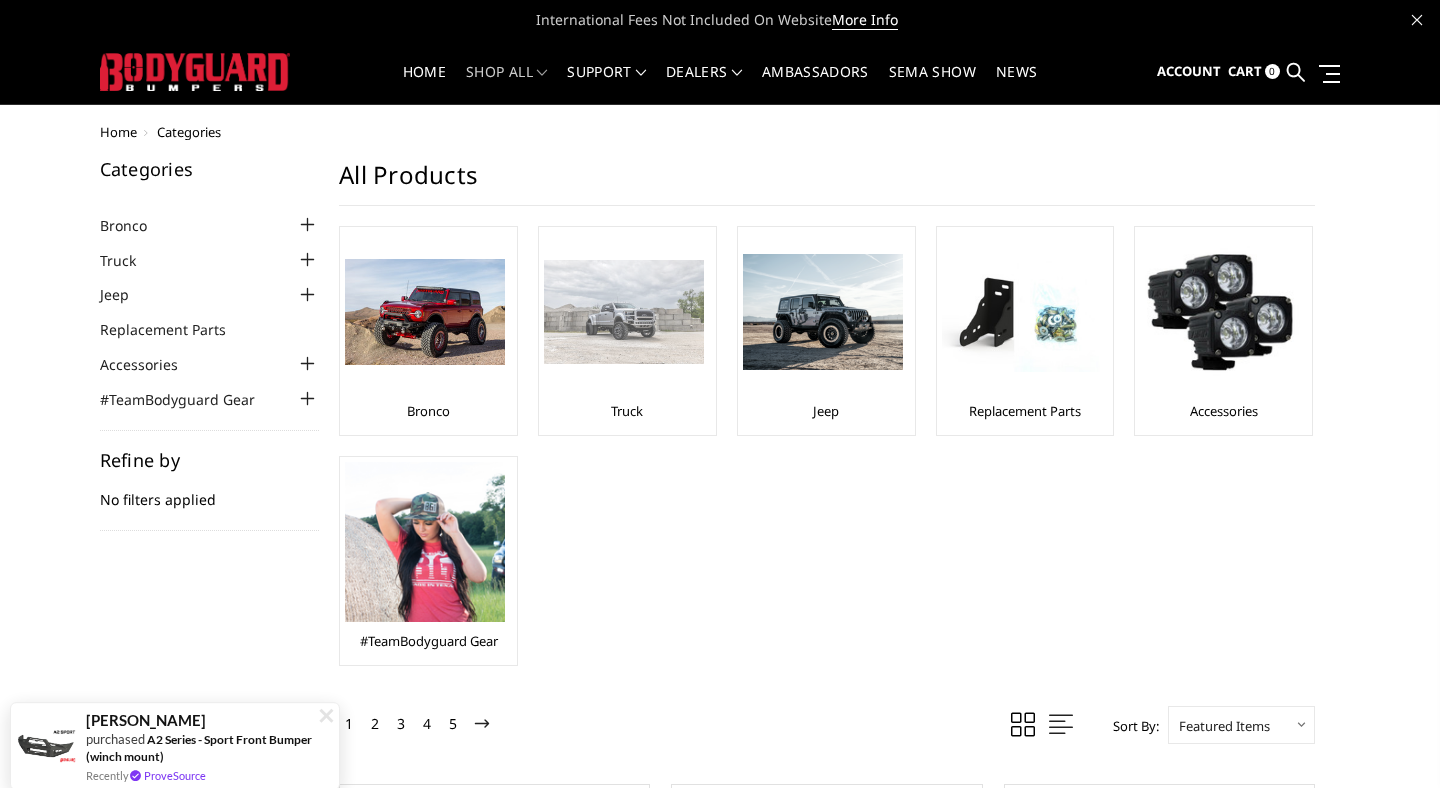 click at bounding box center (624, 312) 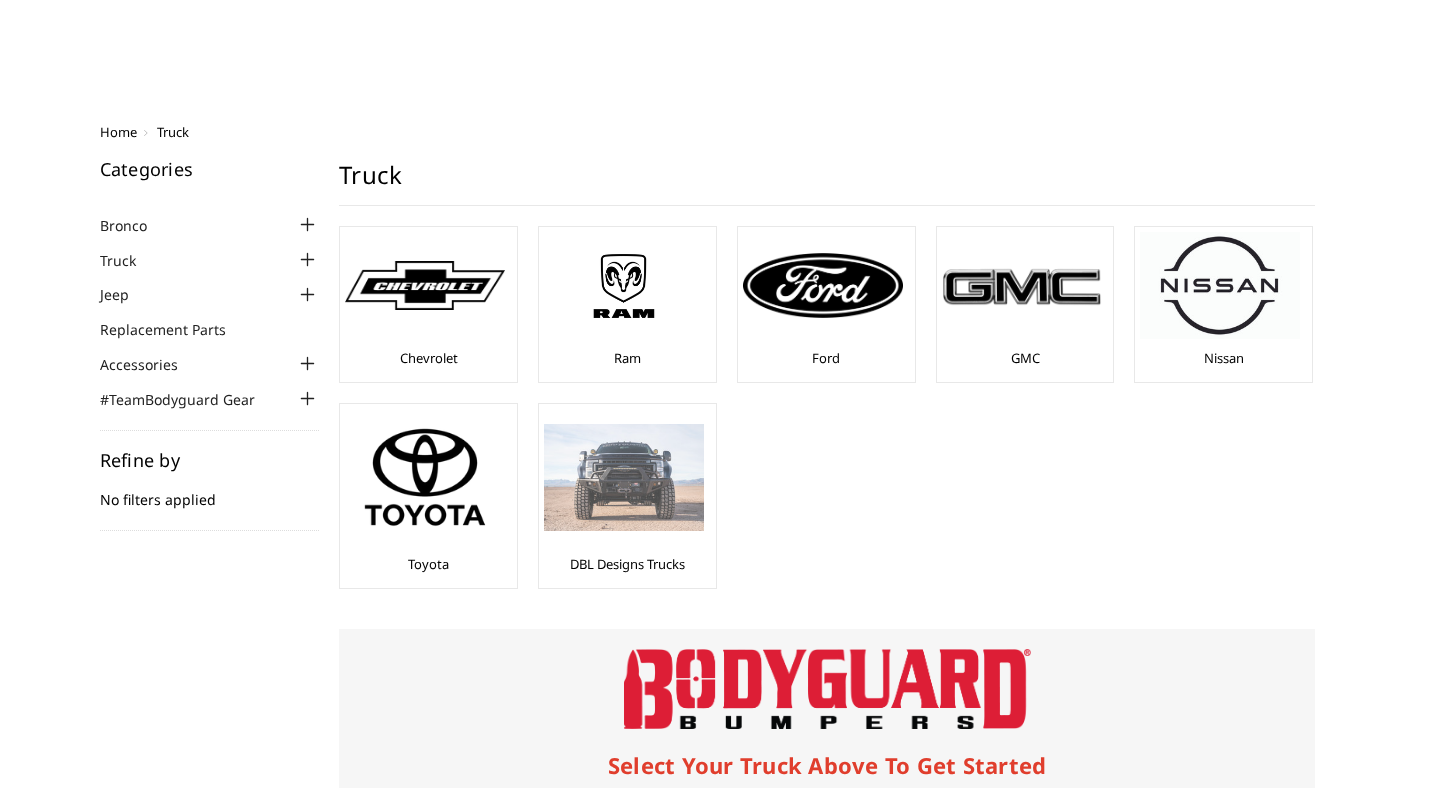 scroll, scrollTop: 0, scrollLeft: 0, axis: both 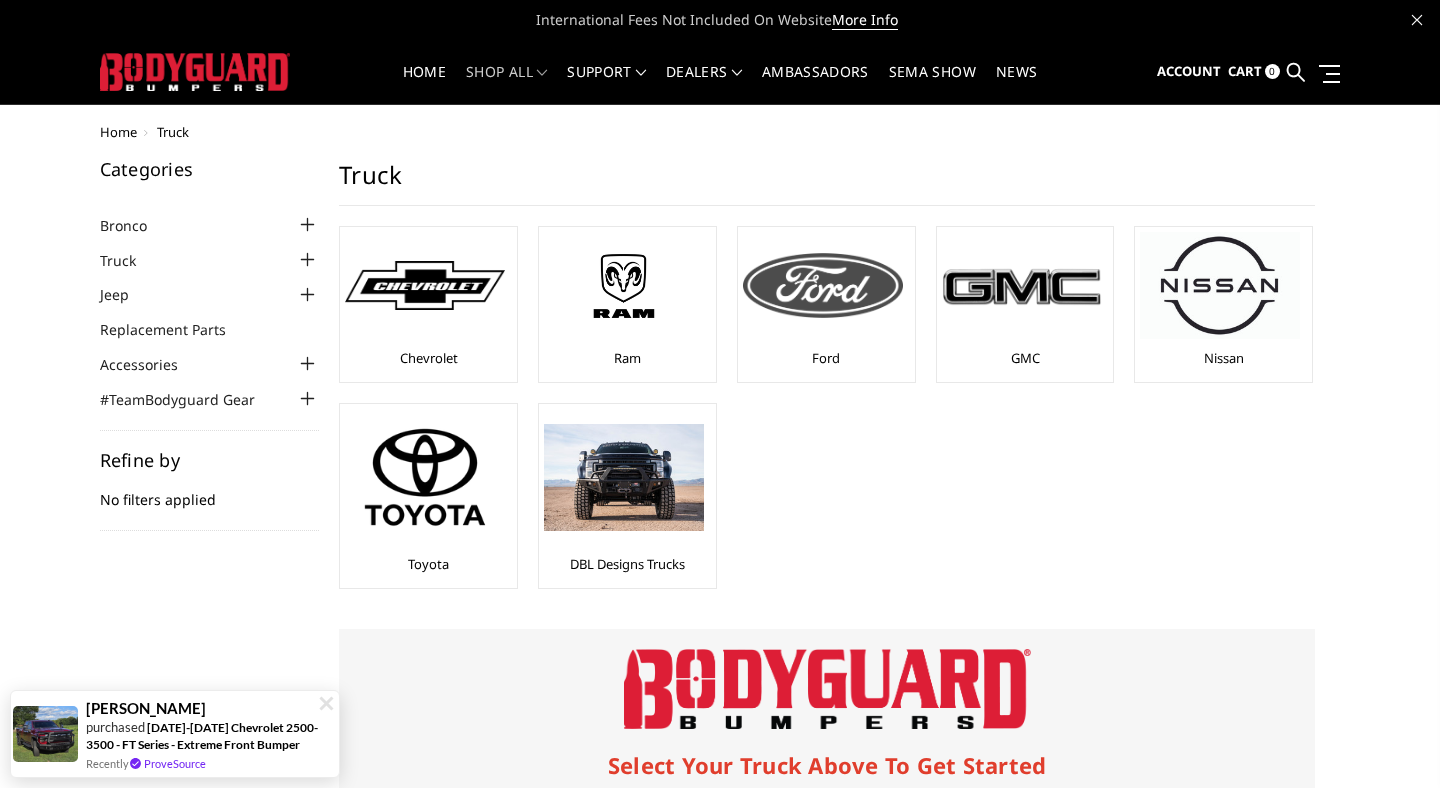 click at bounding box center (823, 285) 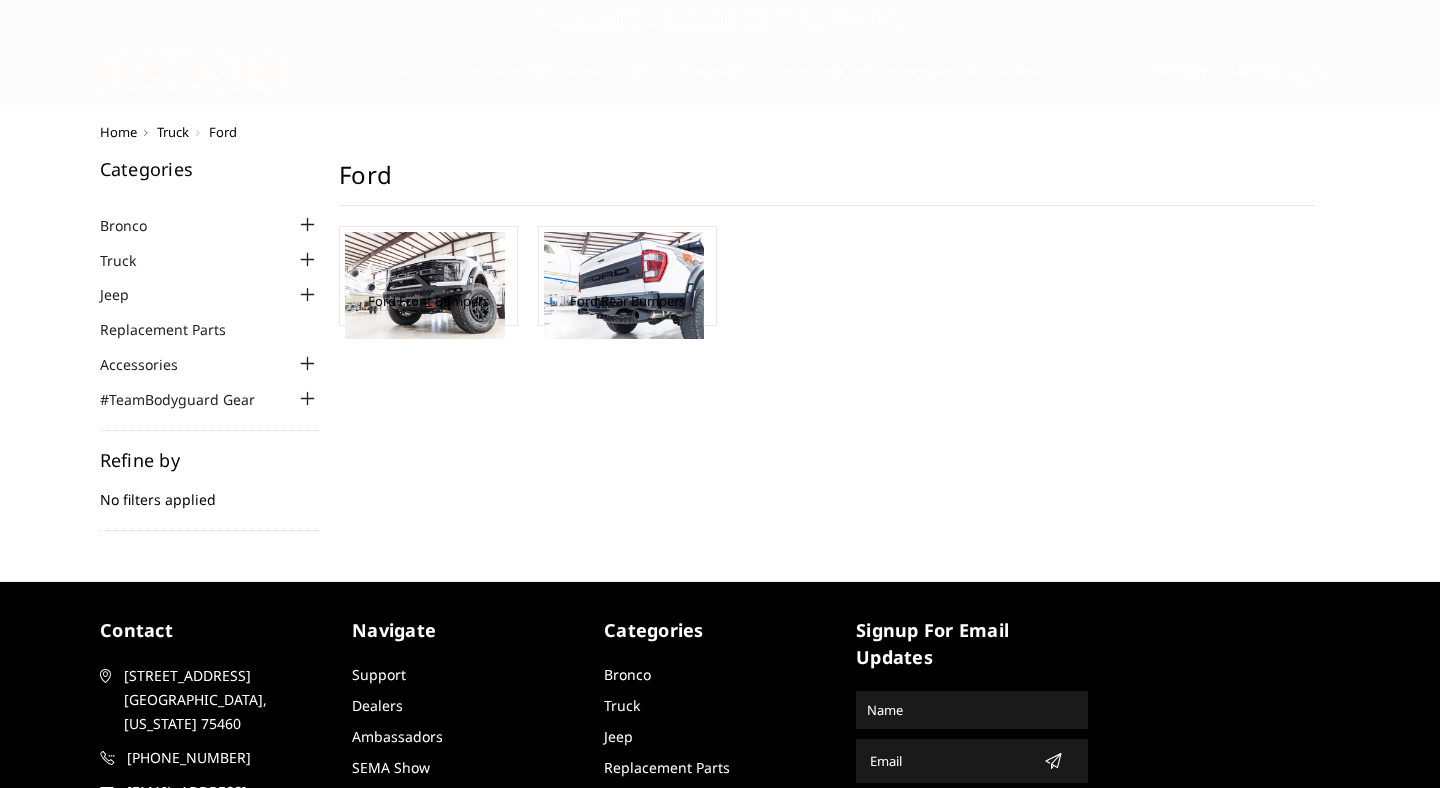 scroll, scrollTop: 0, scrollLeft: 0, axis: both 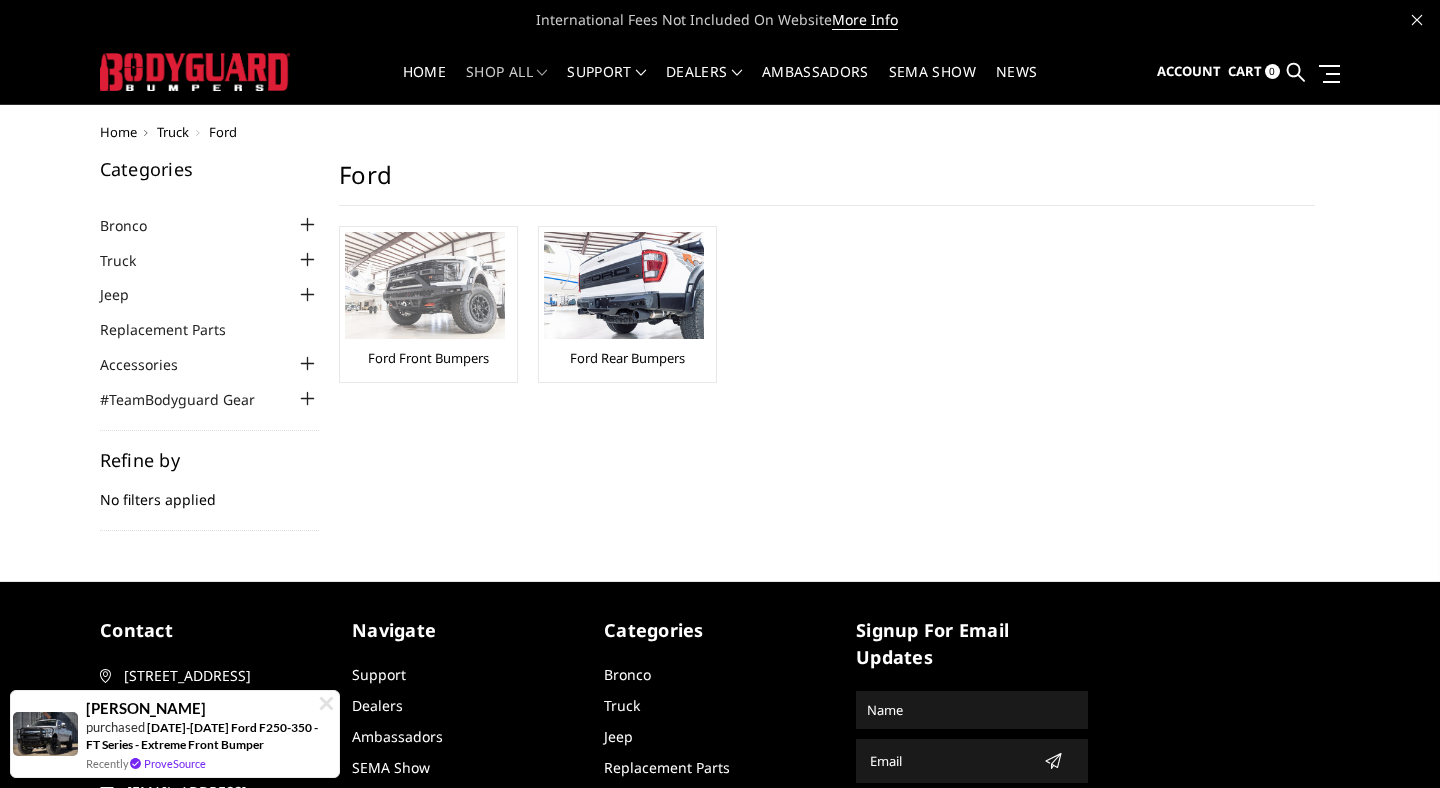 click at bounding box center [425, 285] 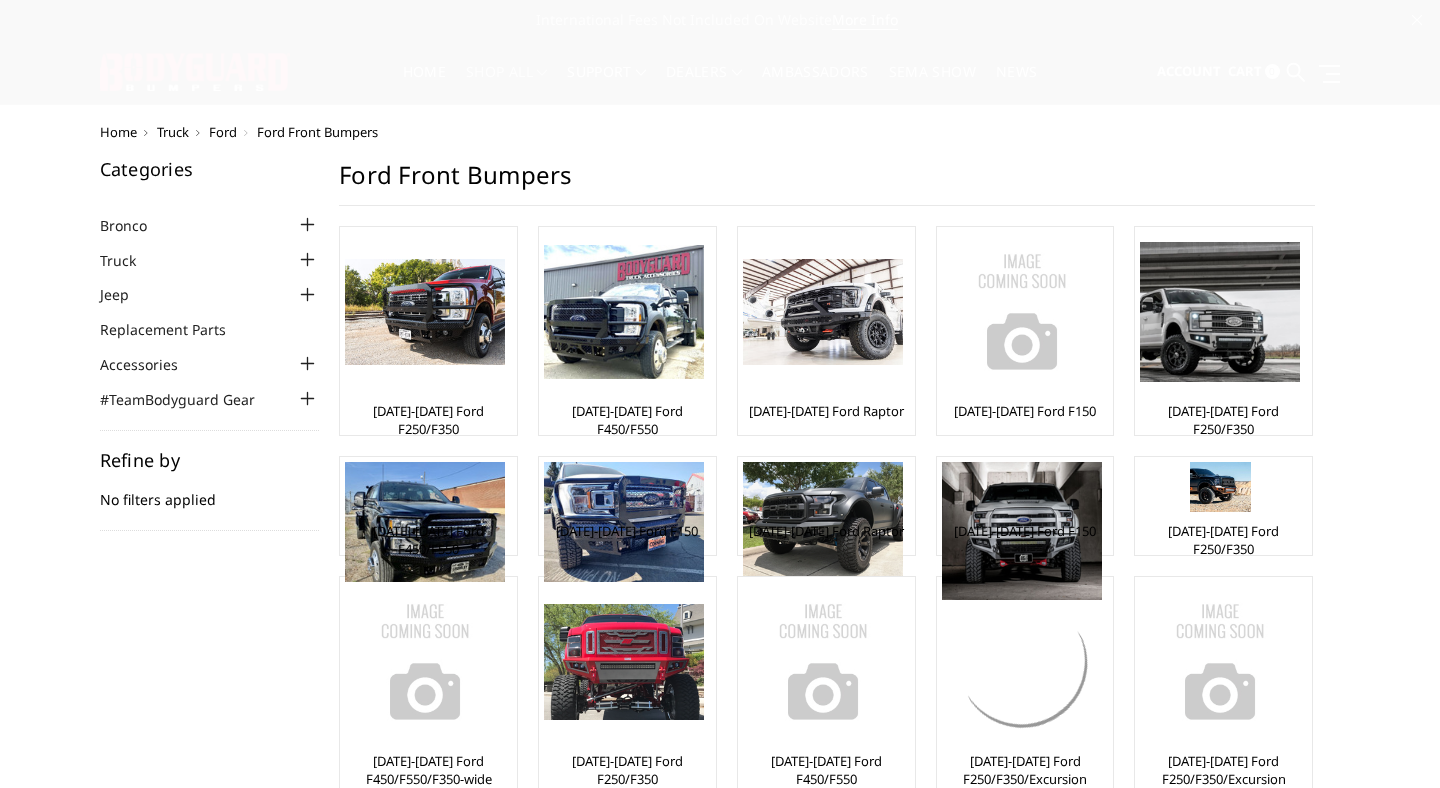 scroll, scrollTop: 0, scrollLeft: 0, axis: both 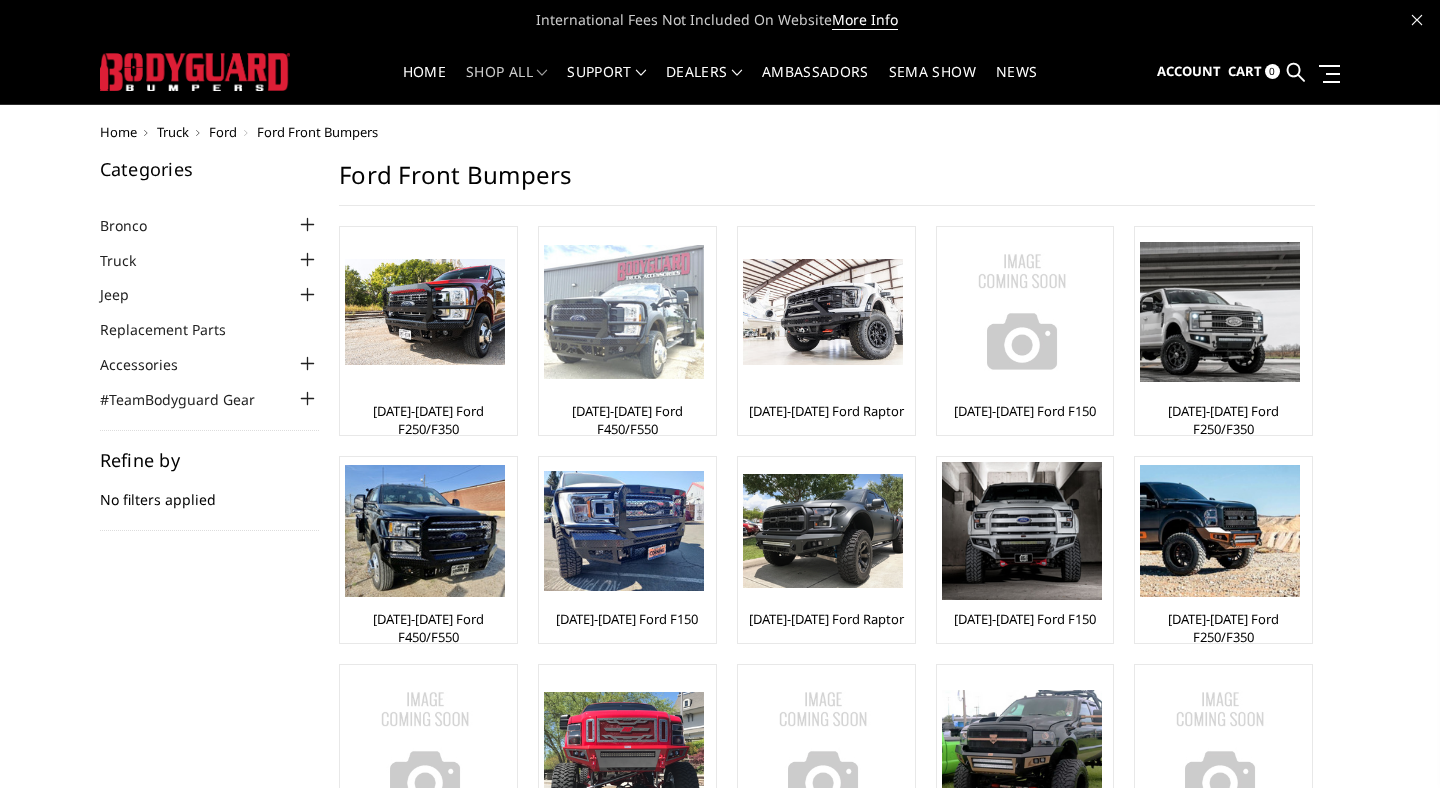 click at bounding box center [624, 312] 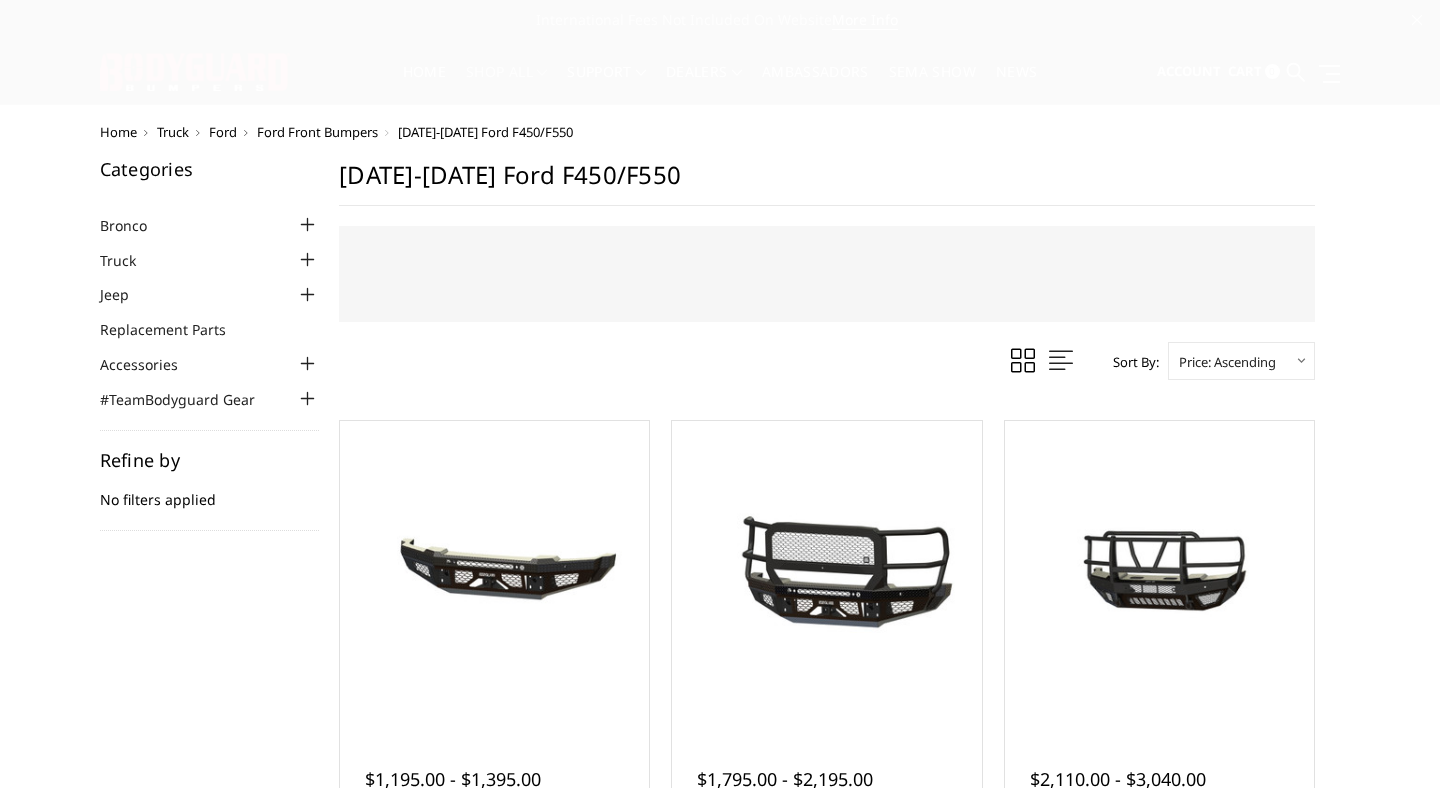 scroll, scrollTop: 0, scrollLeft: 0, axis: both 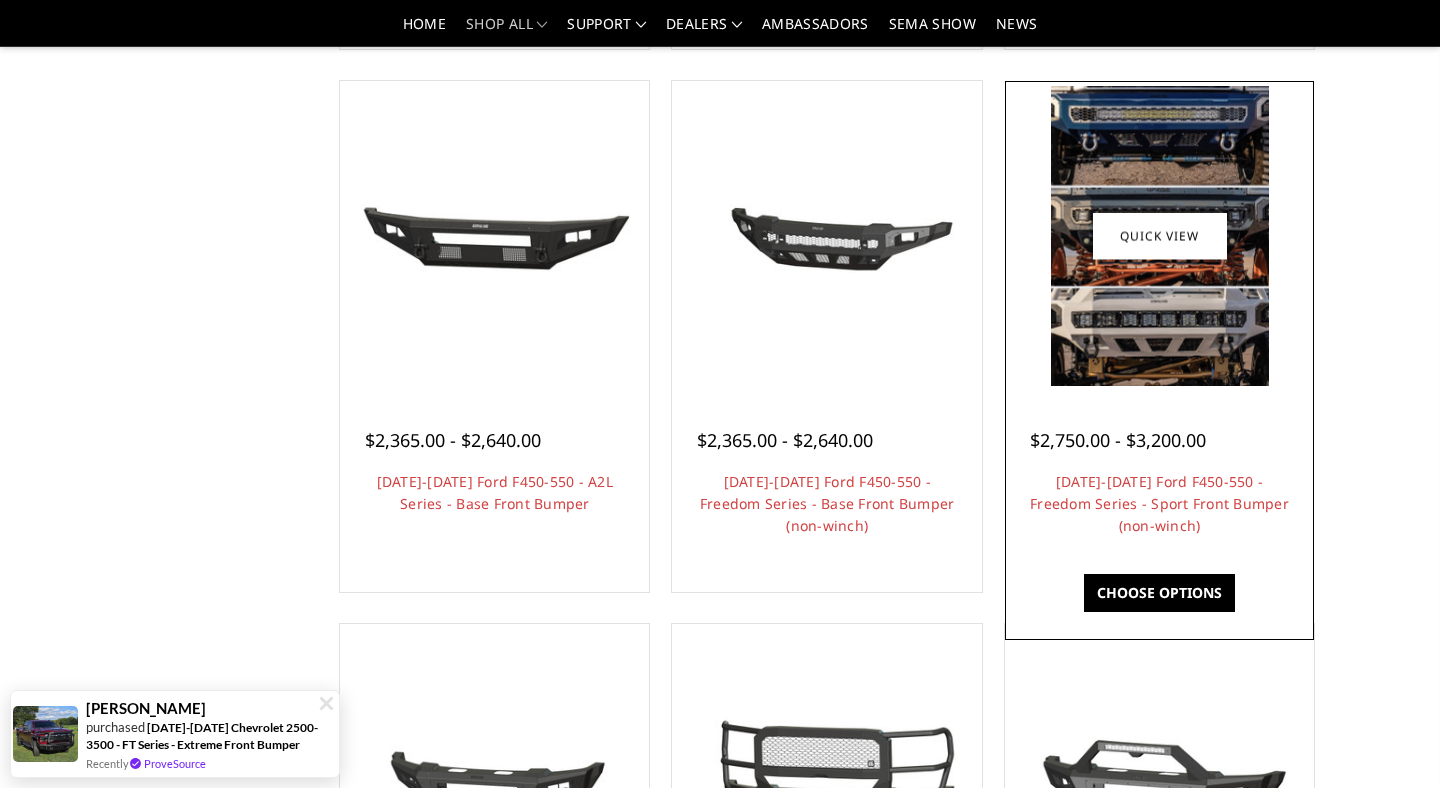 click on "$2,750.00 - $3,200.00
2023-2025 Ford F450-550 - Freedom Series - Sport Front Bumper (non-winch)
Meet our FREEDOM SERIES front replacement bumper!
The bumper that gives you the FREEDOM to …
Choose Options" at bounding box center [1159, 473] 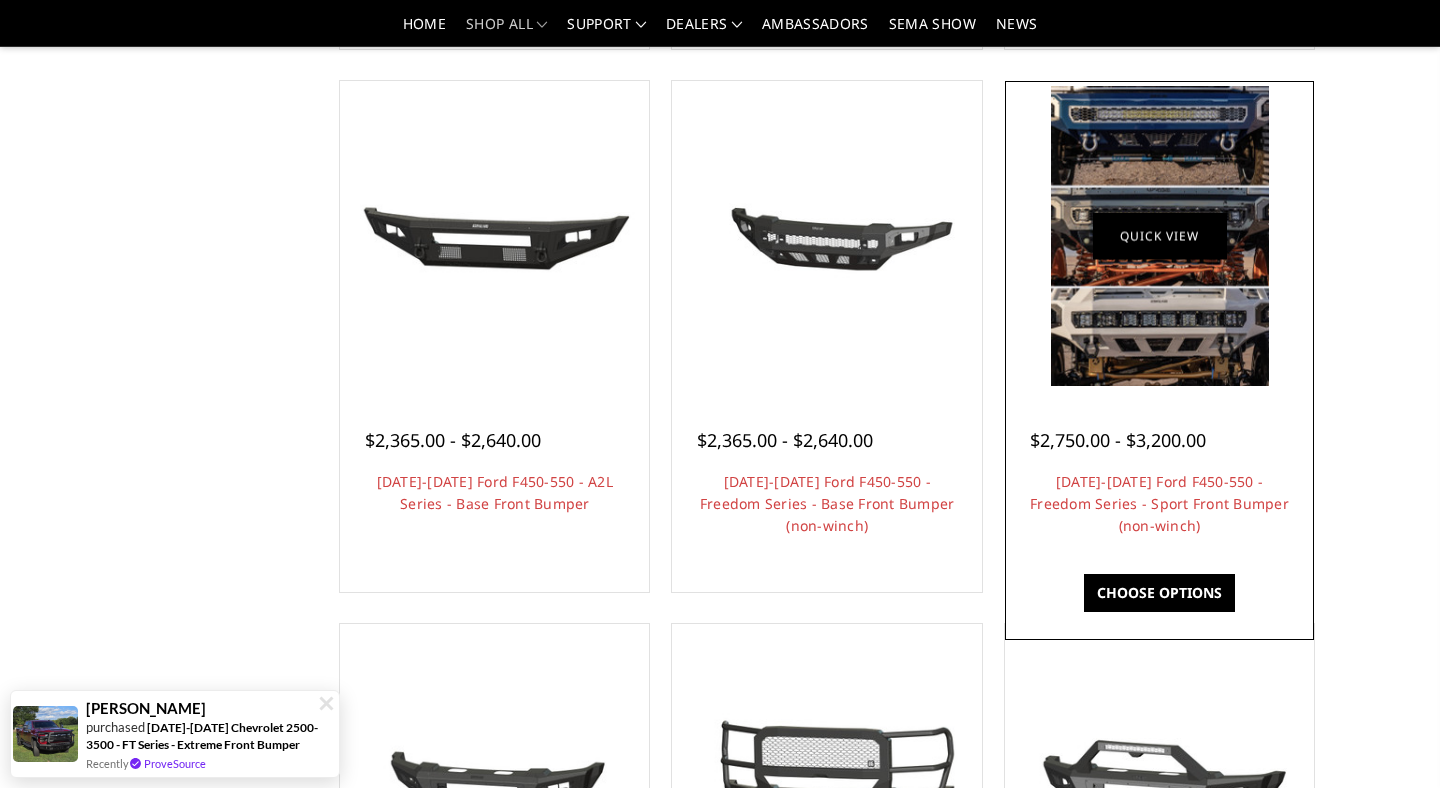 click on "Quick view" at bounding box center [1160, 236] 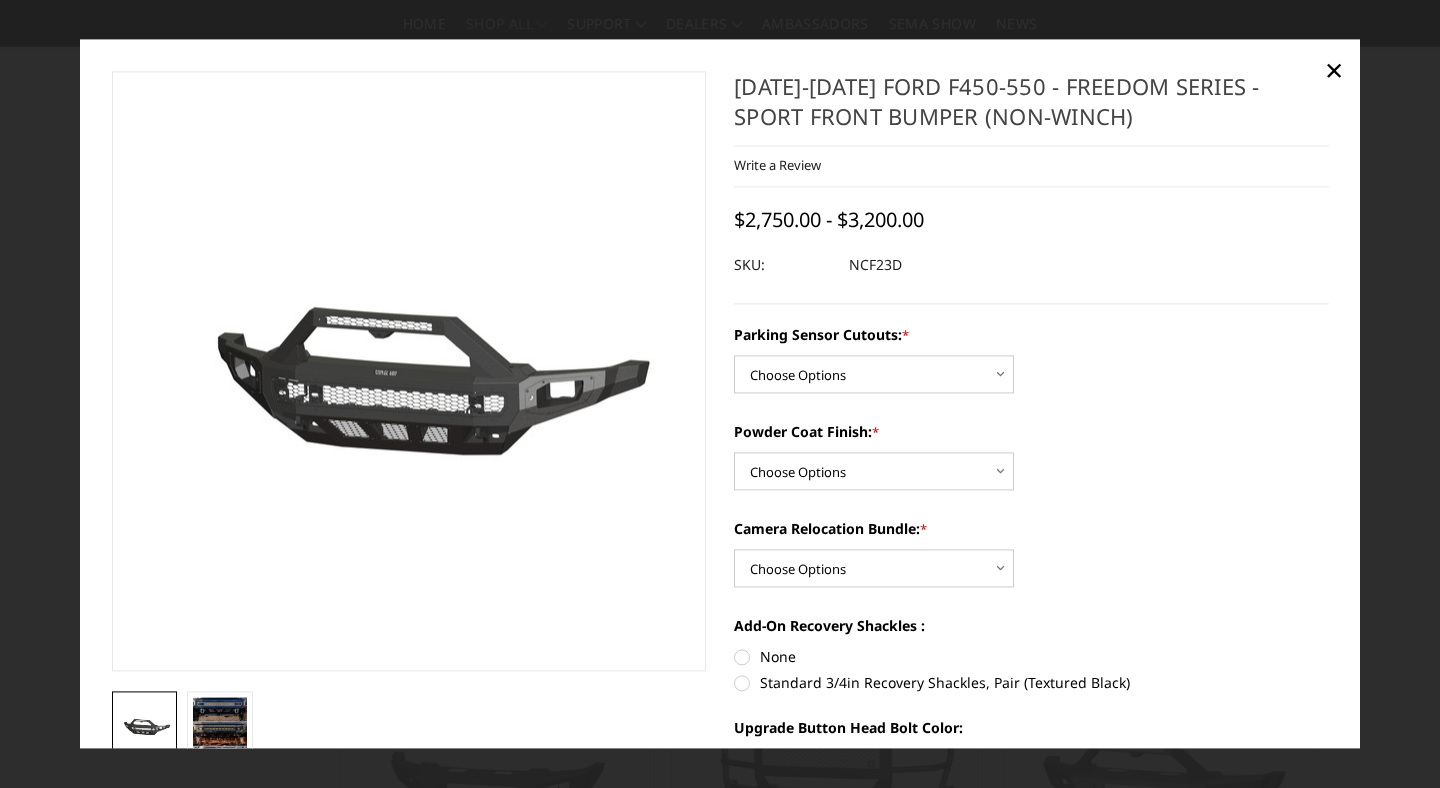 drag, startPoint x: 736, startPoint y: 78, endPoint x: 1065, endPoint y: 137, distance: 334.2484 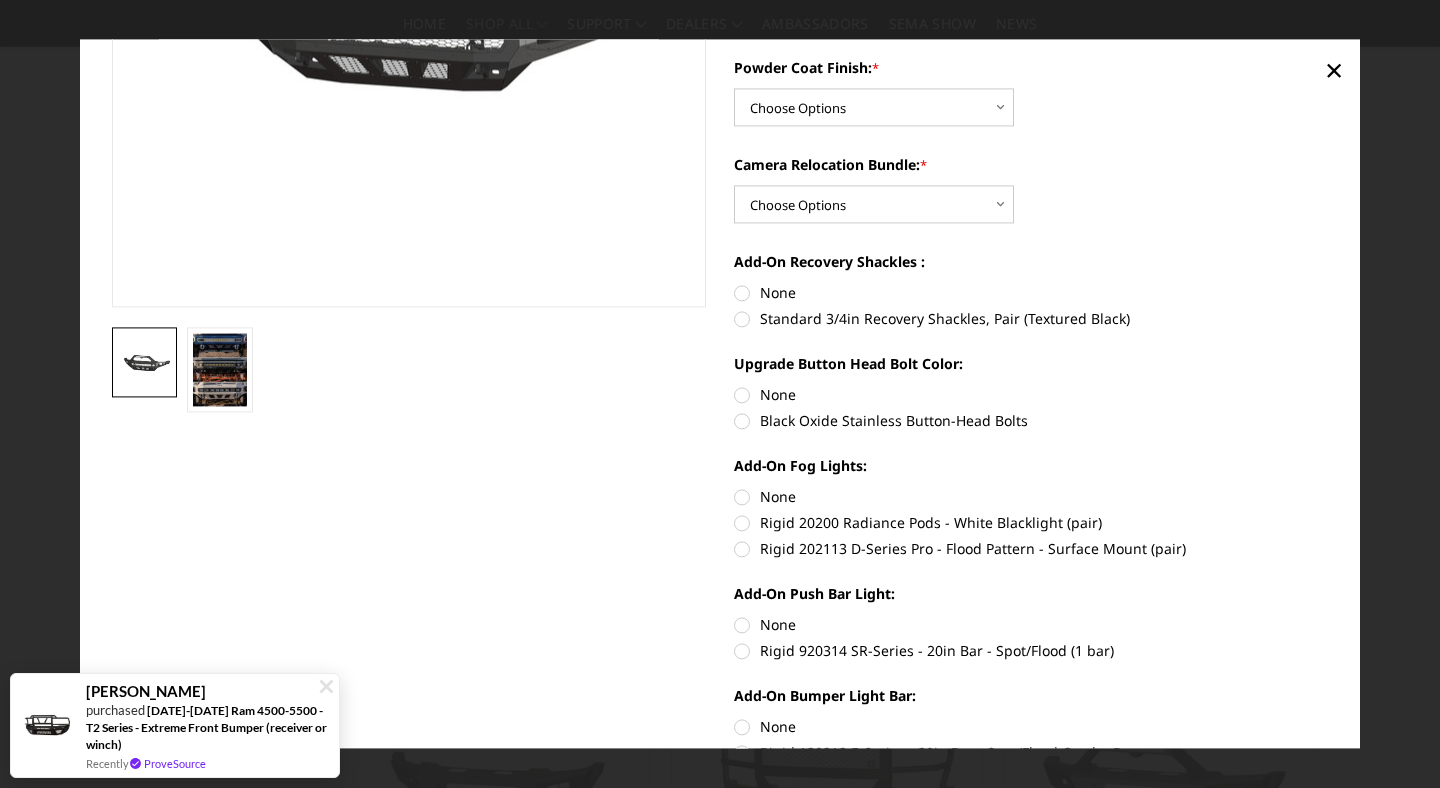 scroll, scrollTop: 0, scrollLeft: 0, axis: both 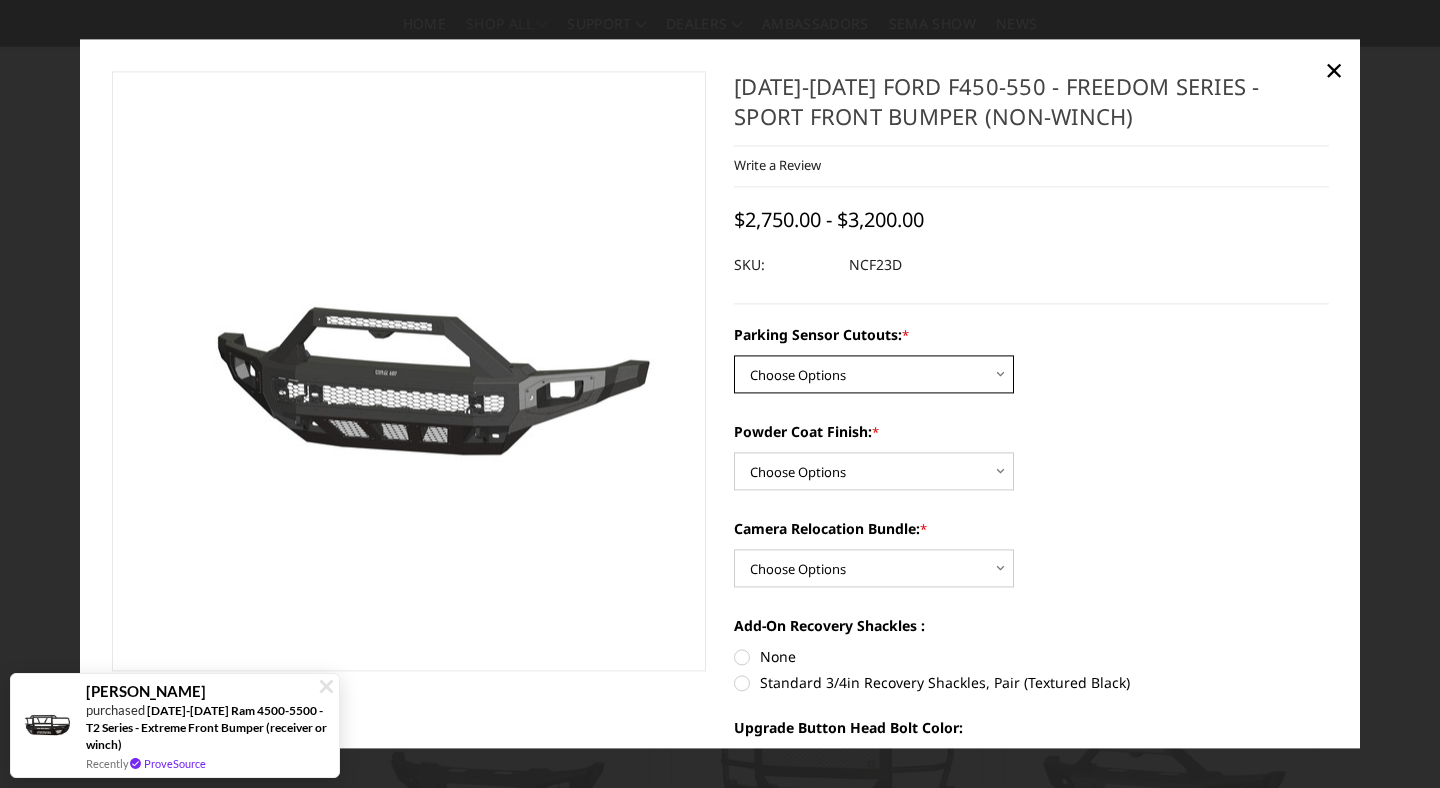 click on "Choose Options
No - Without Parking Sensor Cutouts
Yes - With Parking Sensor Cutouts" at bounding box center (874, 375) 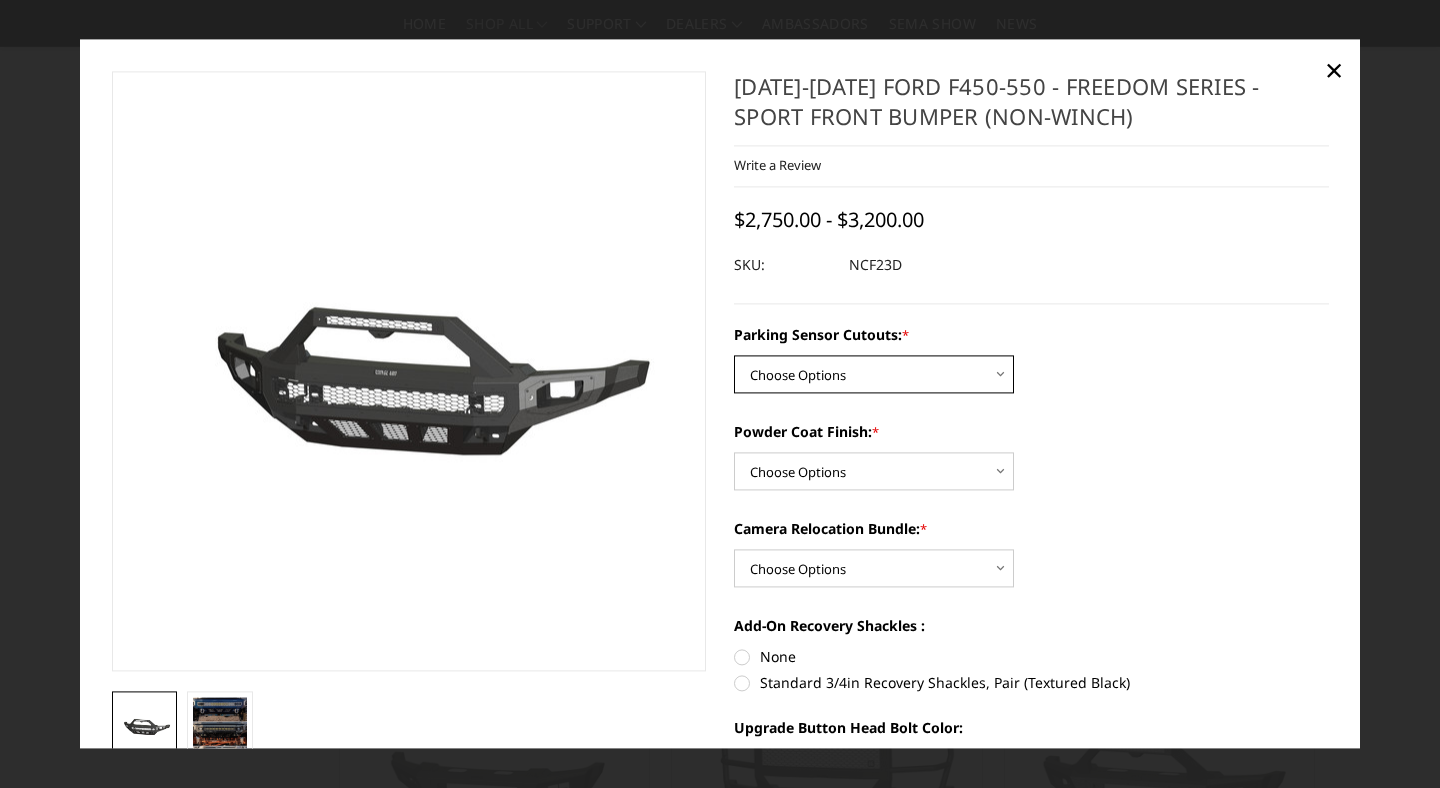 select on "2577" 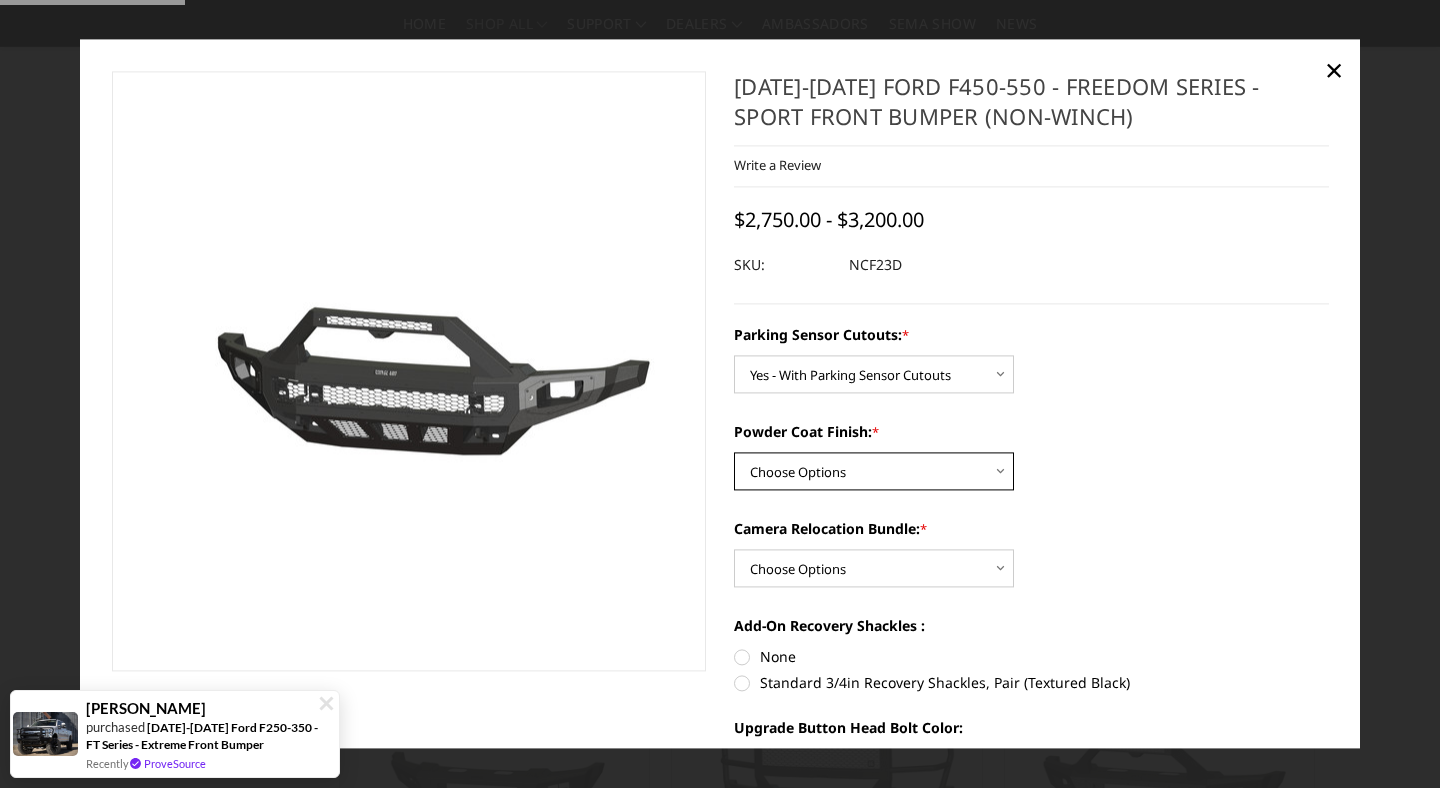 click on "Choose Options
Bare Metal
Textured Black Powder Coat" at bounding box center [874, 472] 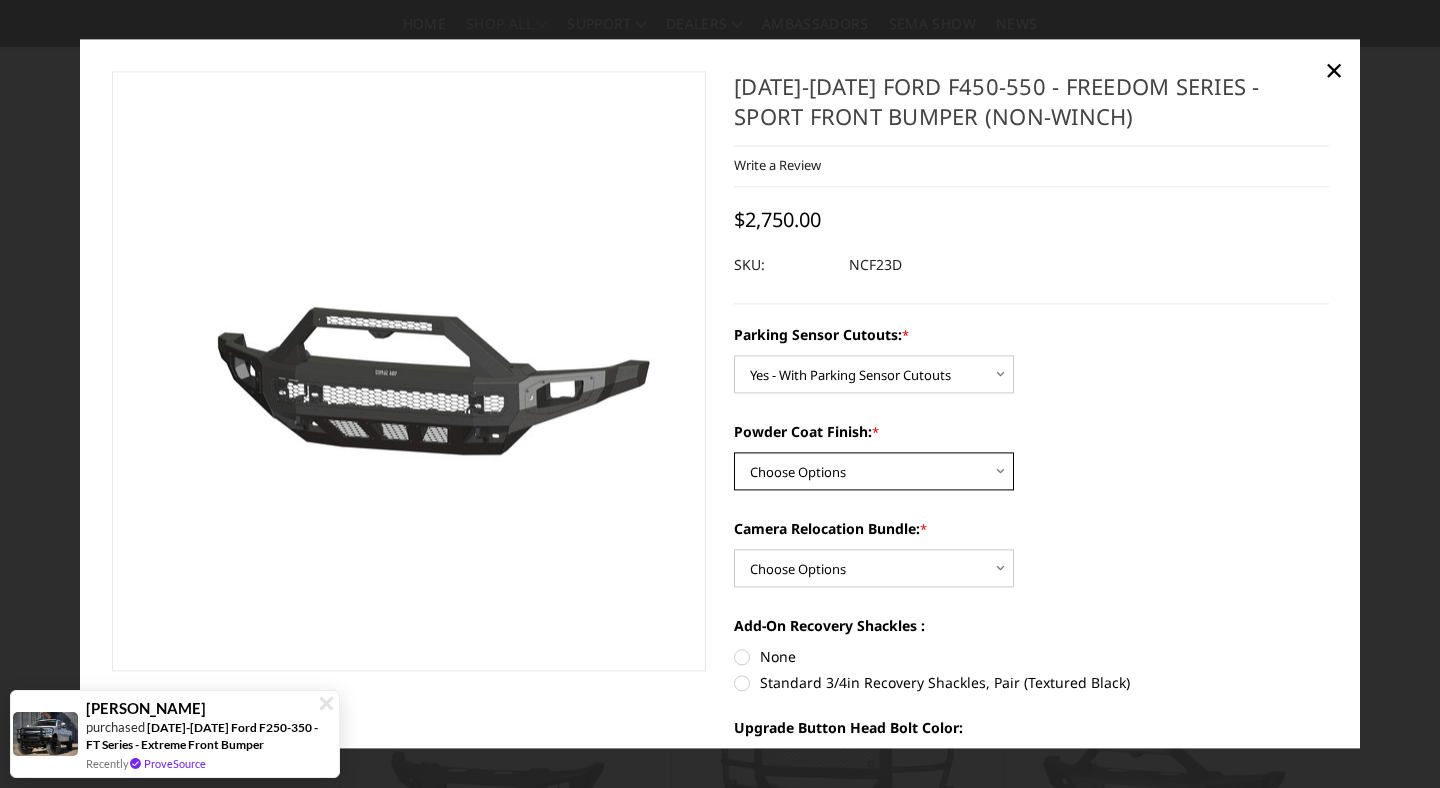 select on "2579" 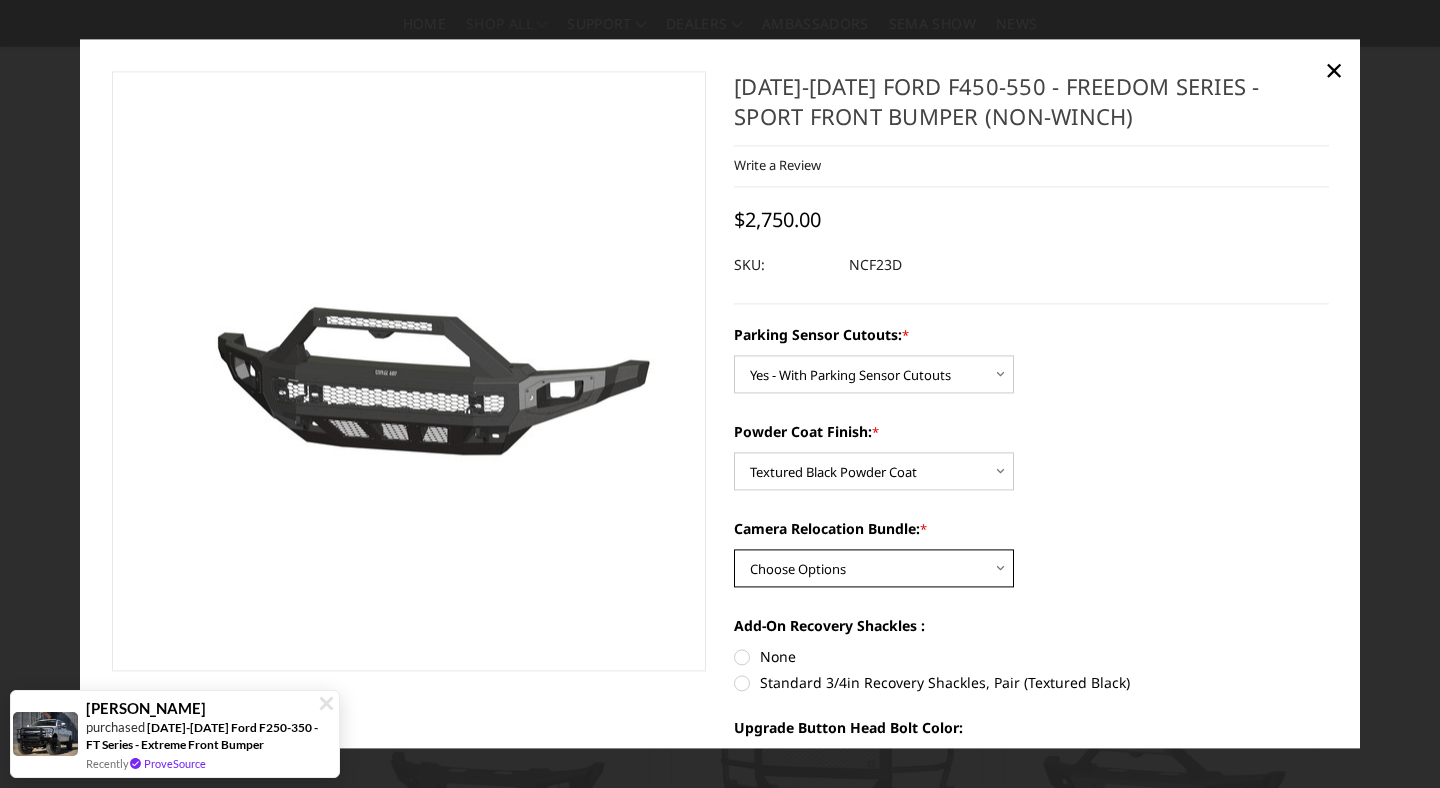 click on "Choose Options
WITH Camera Relocation Bundle
WITHOUT Camera Relocation Bundle" at bounding box center (874, 569) 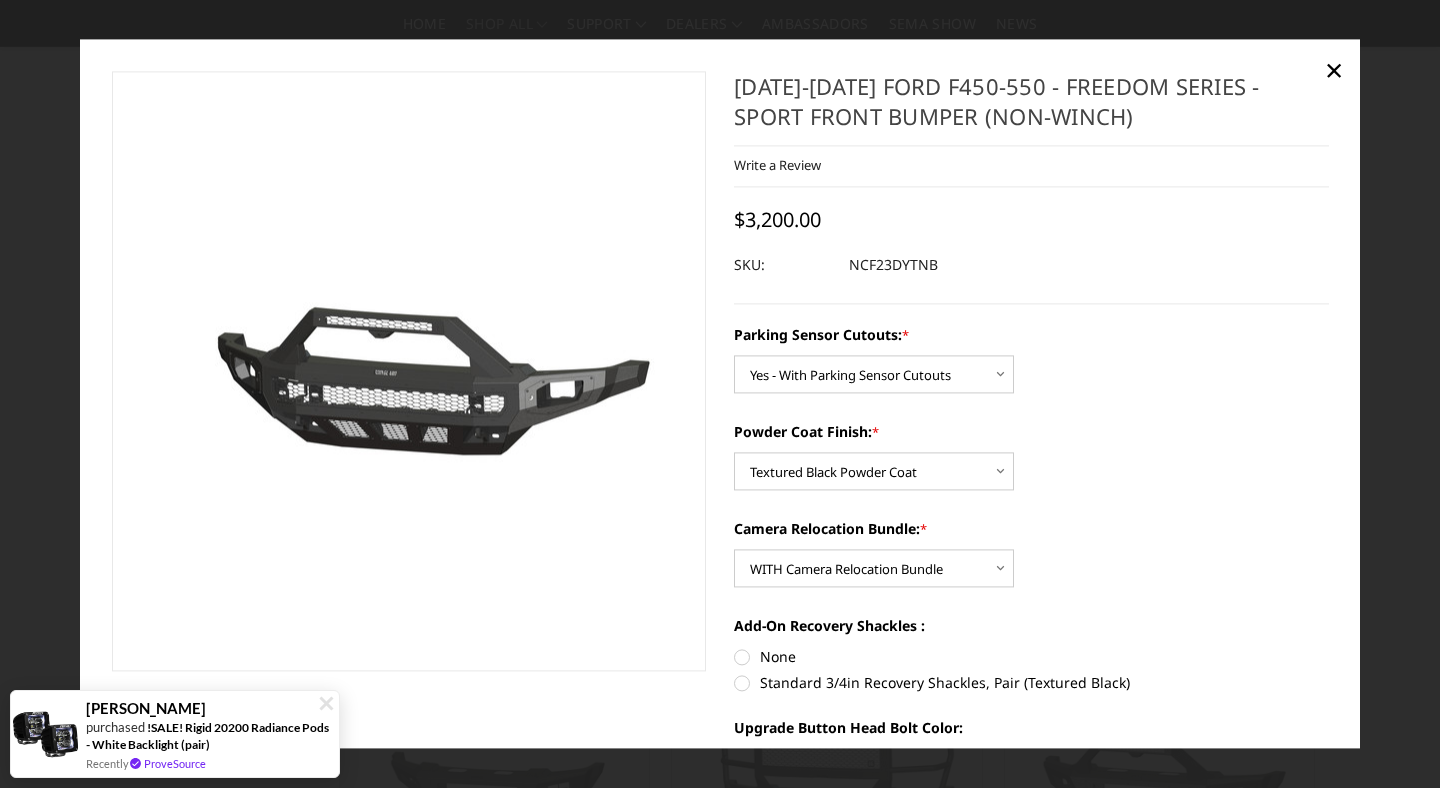 drag, startPoint x: 841, startPoint y: 268, endPoint x: 933, endPoint y: 279, distance: 92.65527 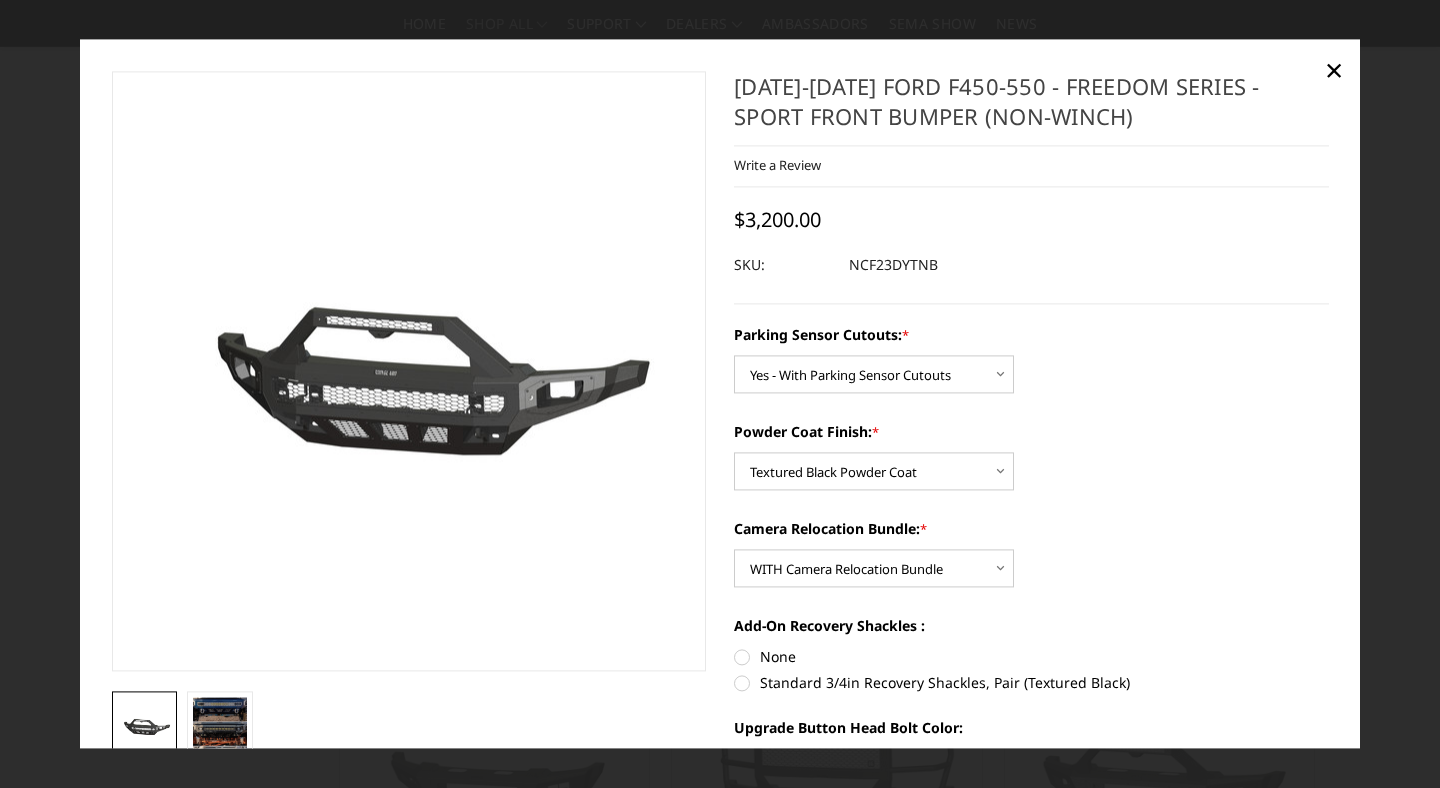 click at bounding box center (1031, 266) 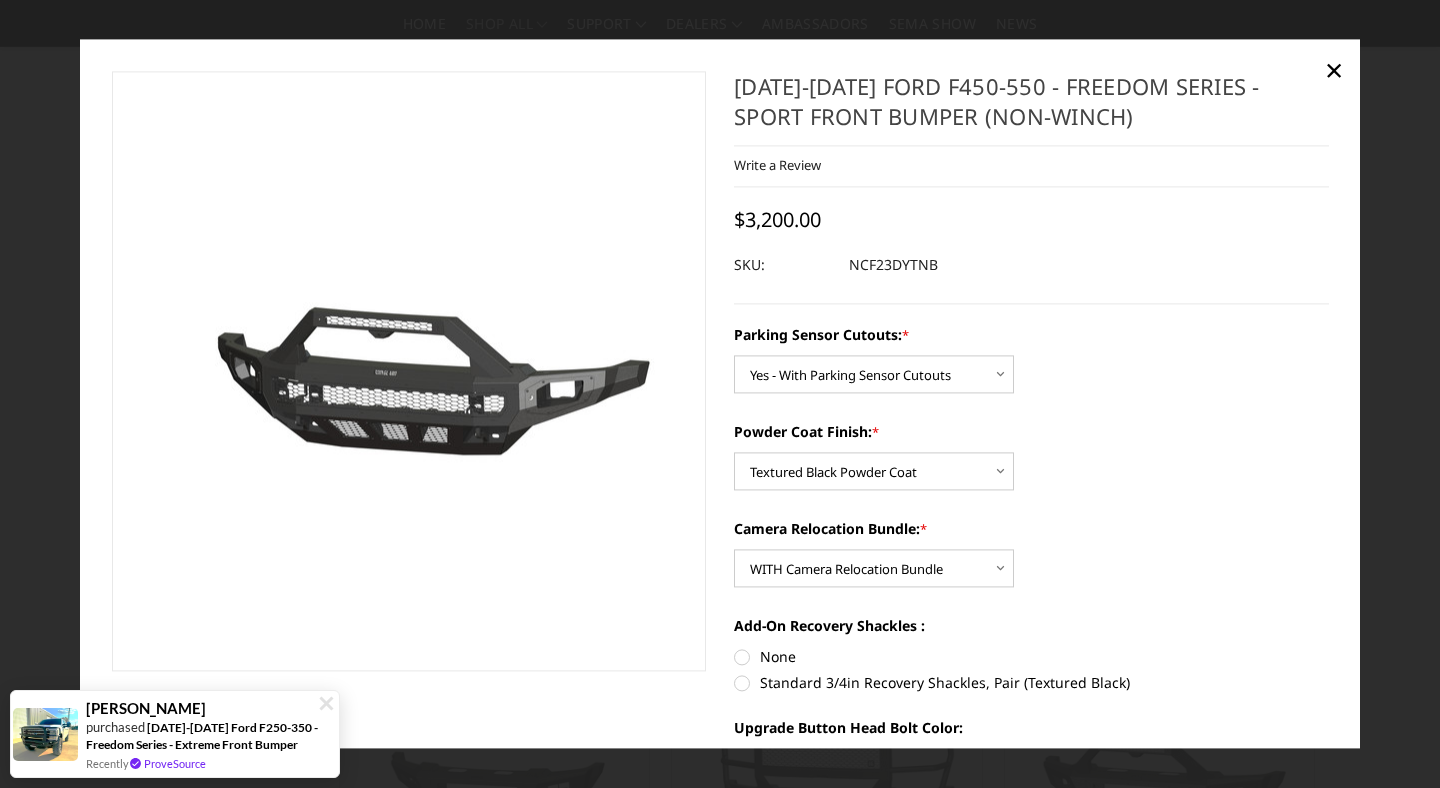 click on "NCF23DYTNB" at bounding box center [893, 266] 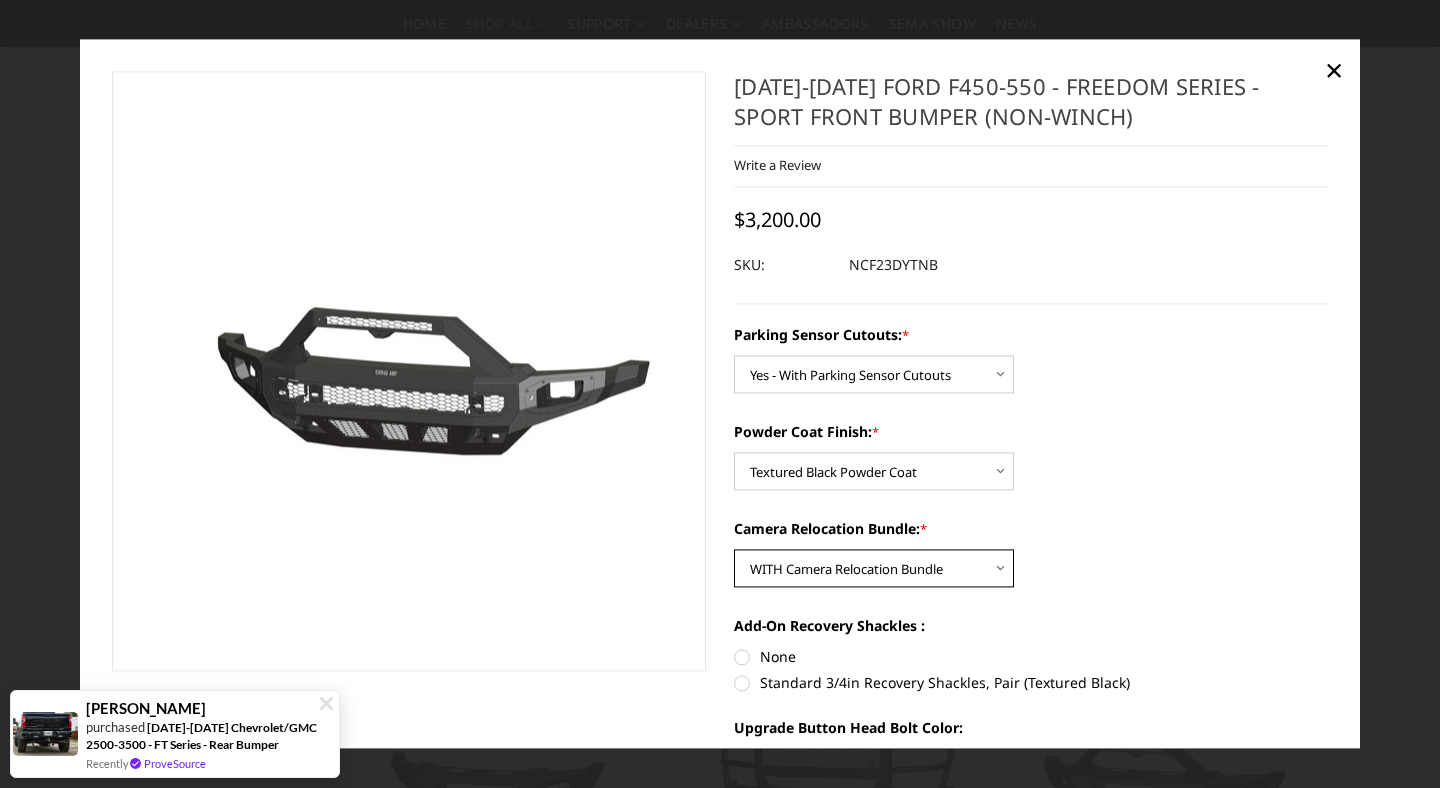 click on "Choose Options
WITH Camera Relocation Bundle
WITHOUT Camera Relocation Bundle" at bounding box center [874, 569] 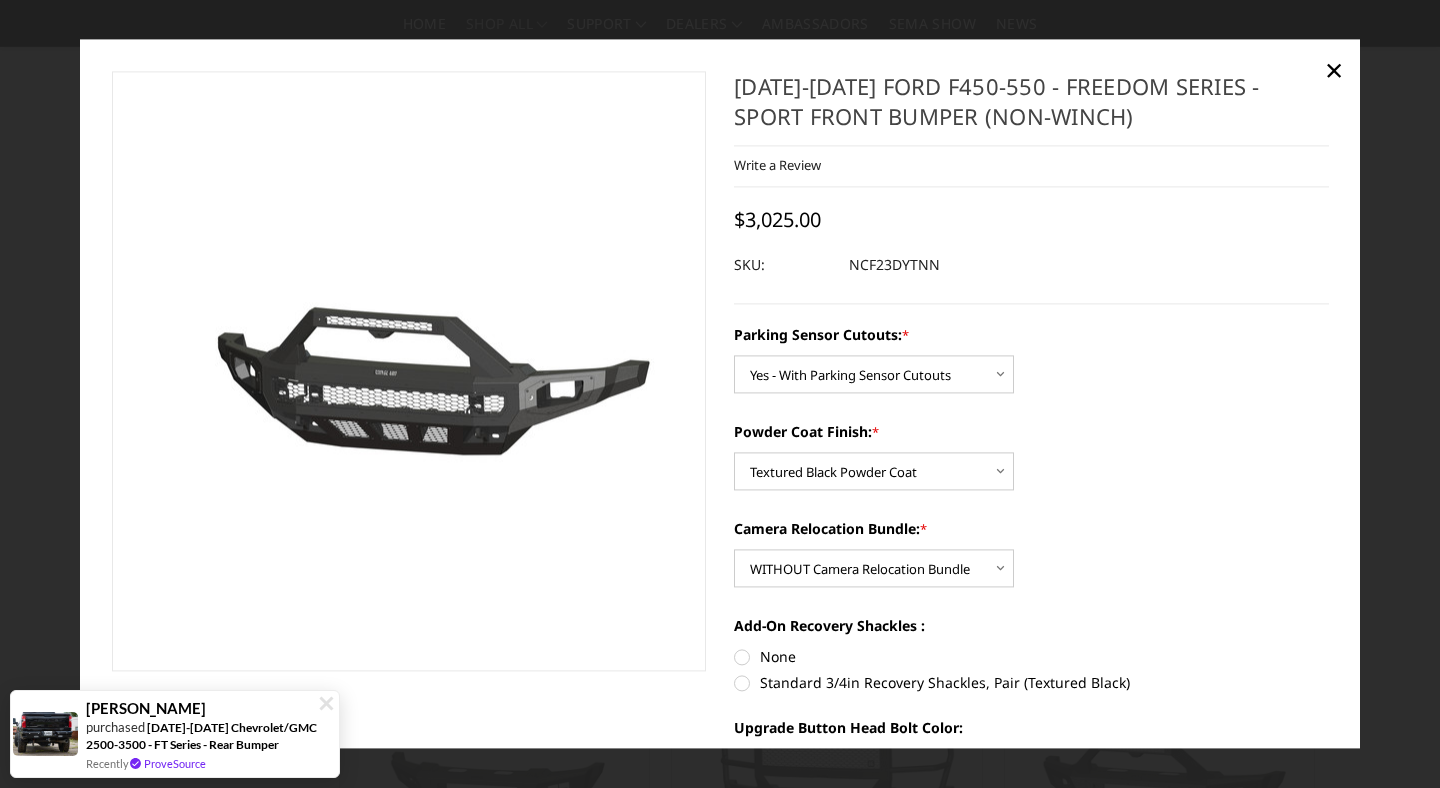drag, startPoint x: 846, startPoint y: 261, endPoint x: 983, endPoint y: 278, distance: 138.05072 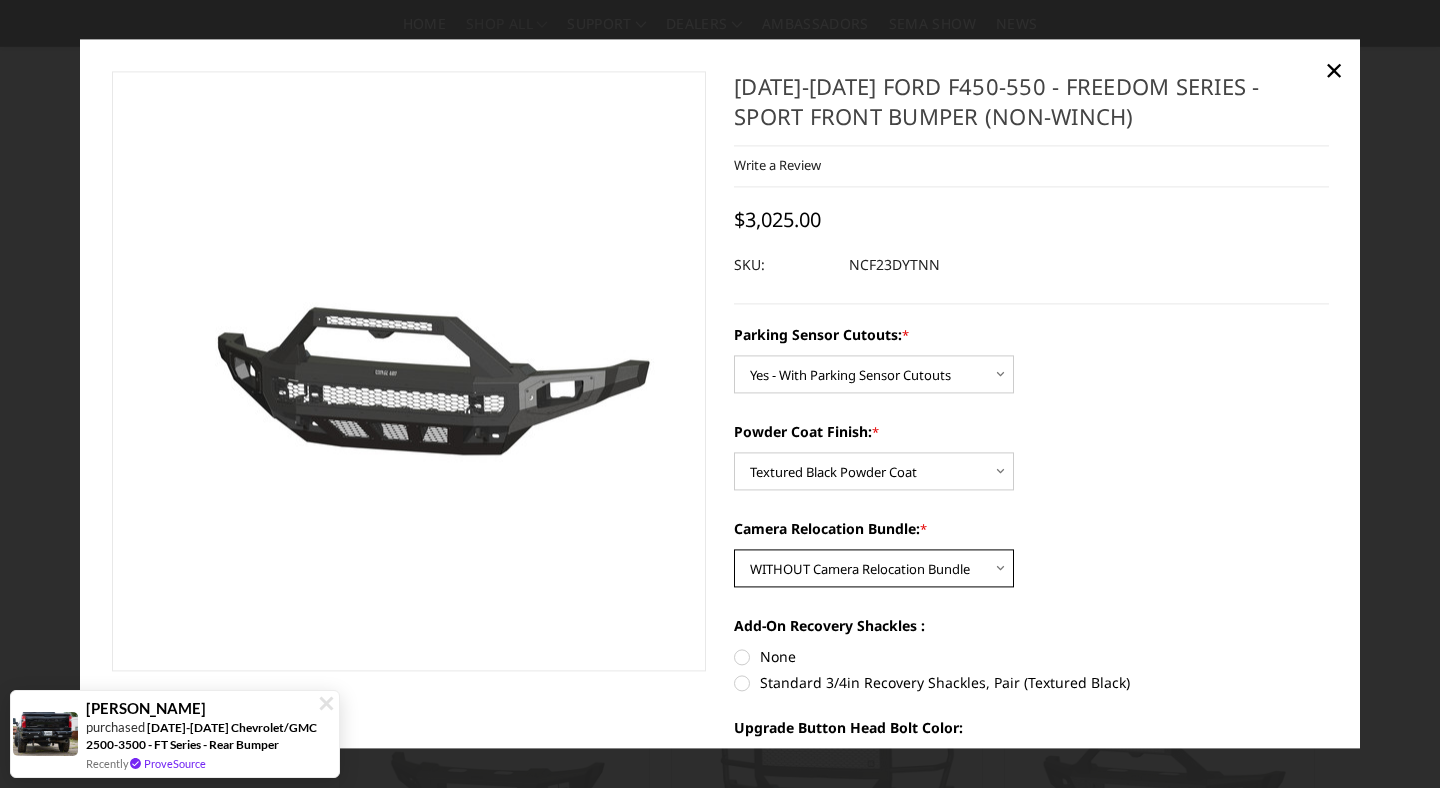click on "Choose Options
WITH Camera Relocation Bundle
WITHOUT Camera Relocation Bundle" at bounding box center (874, 569) 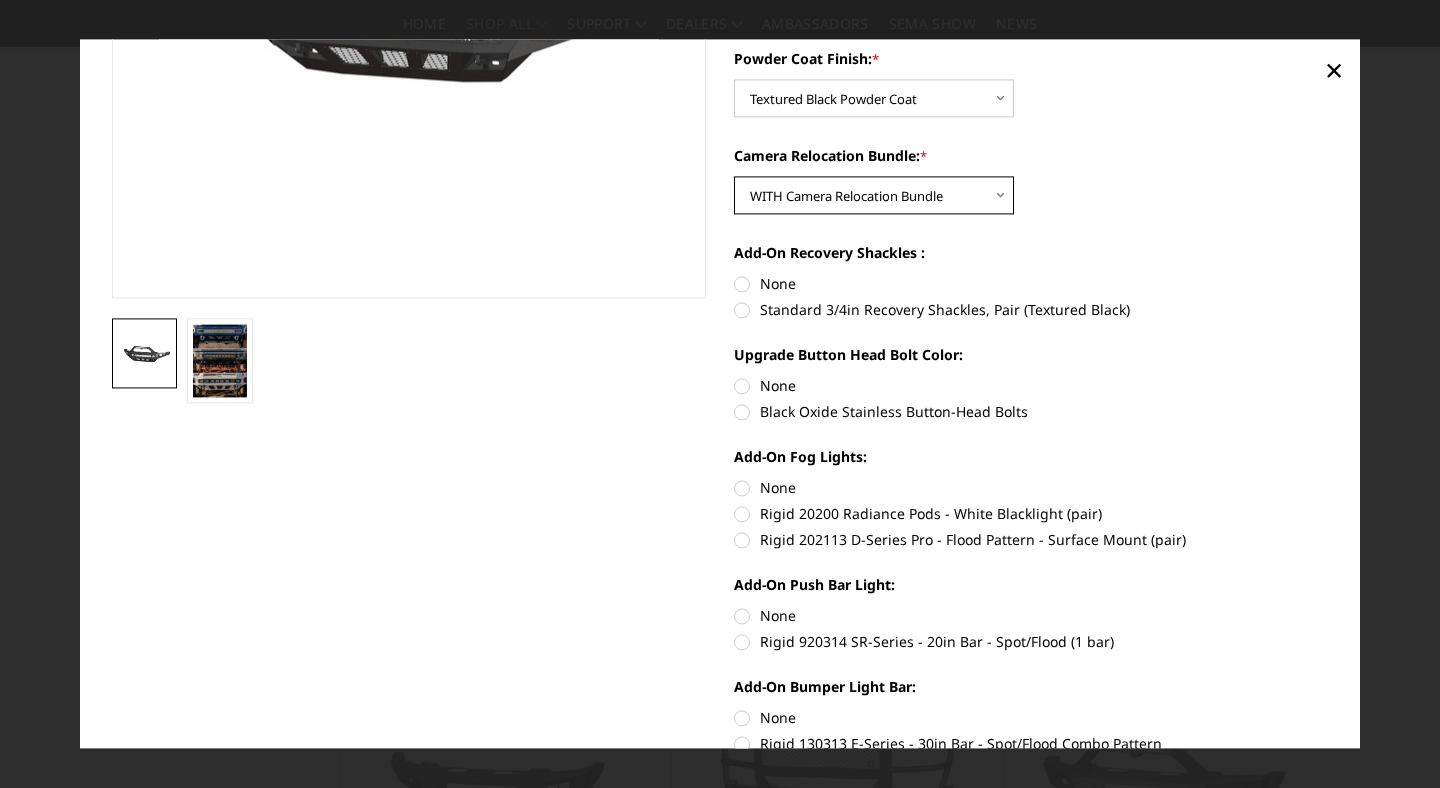 scroll, scrollTop: 371, scrollLeft: 0, axis: vertical 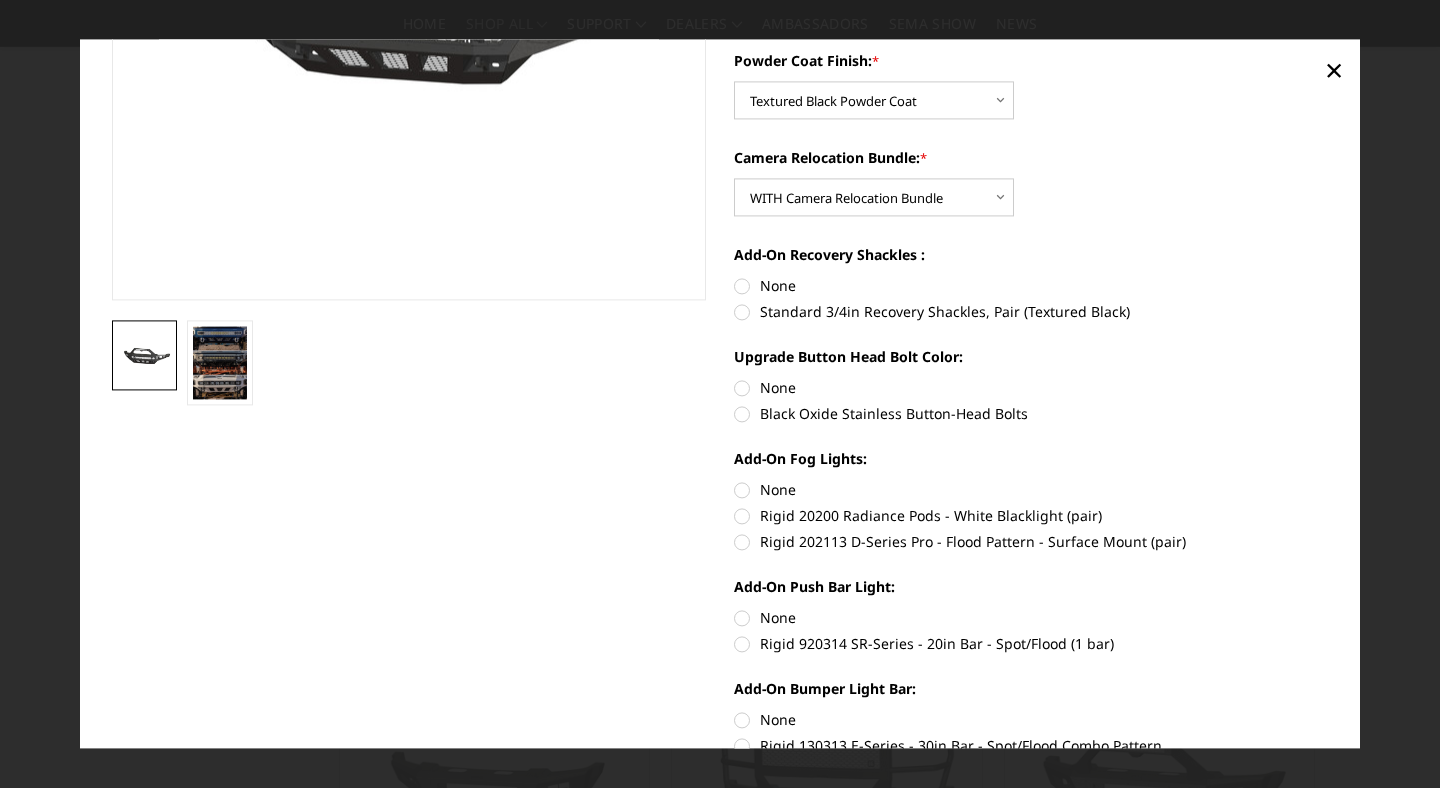 click on "None" at bounding box center [1031, 286] 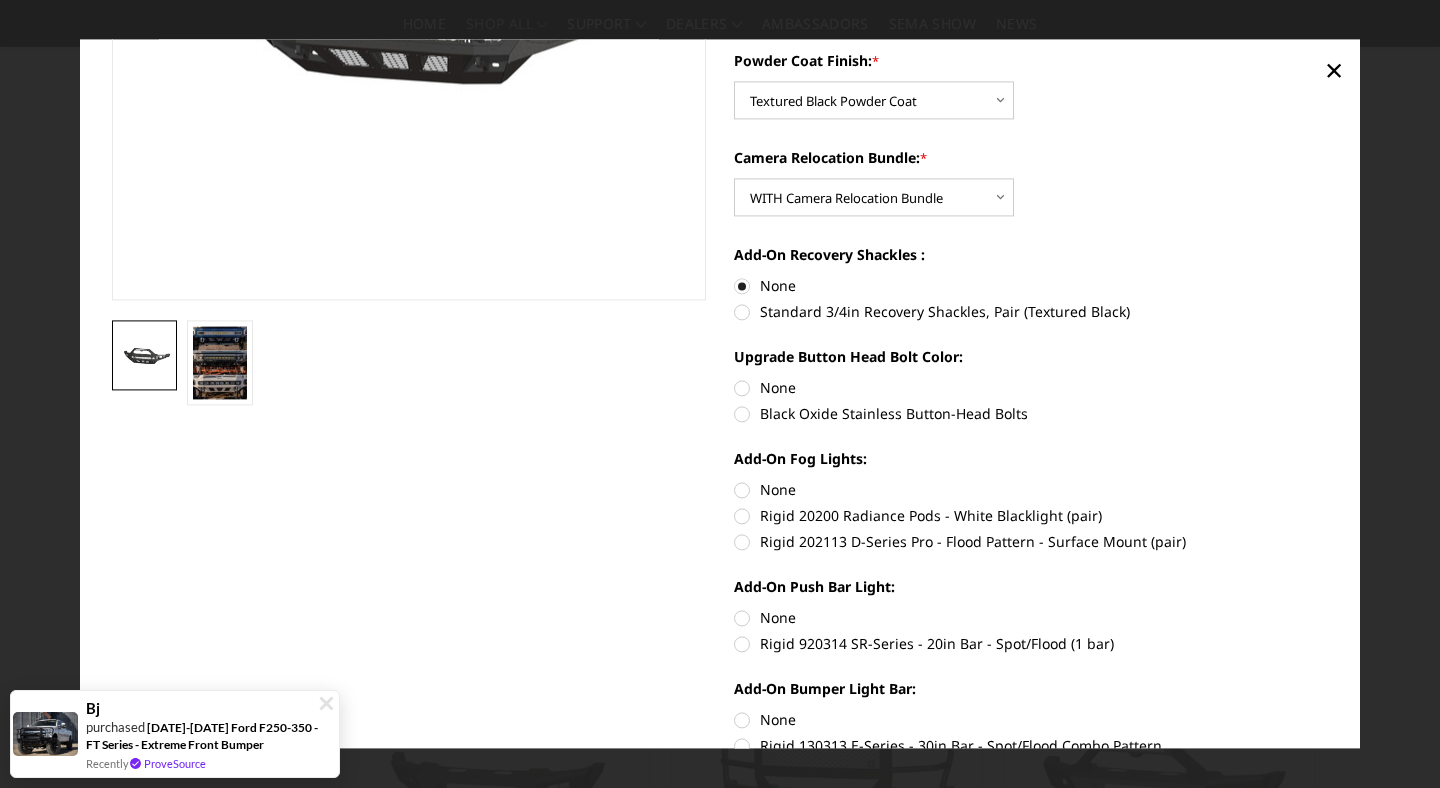 click on "None" at bounding box center [1031, 388] 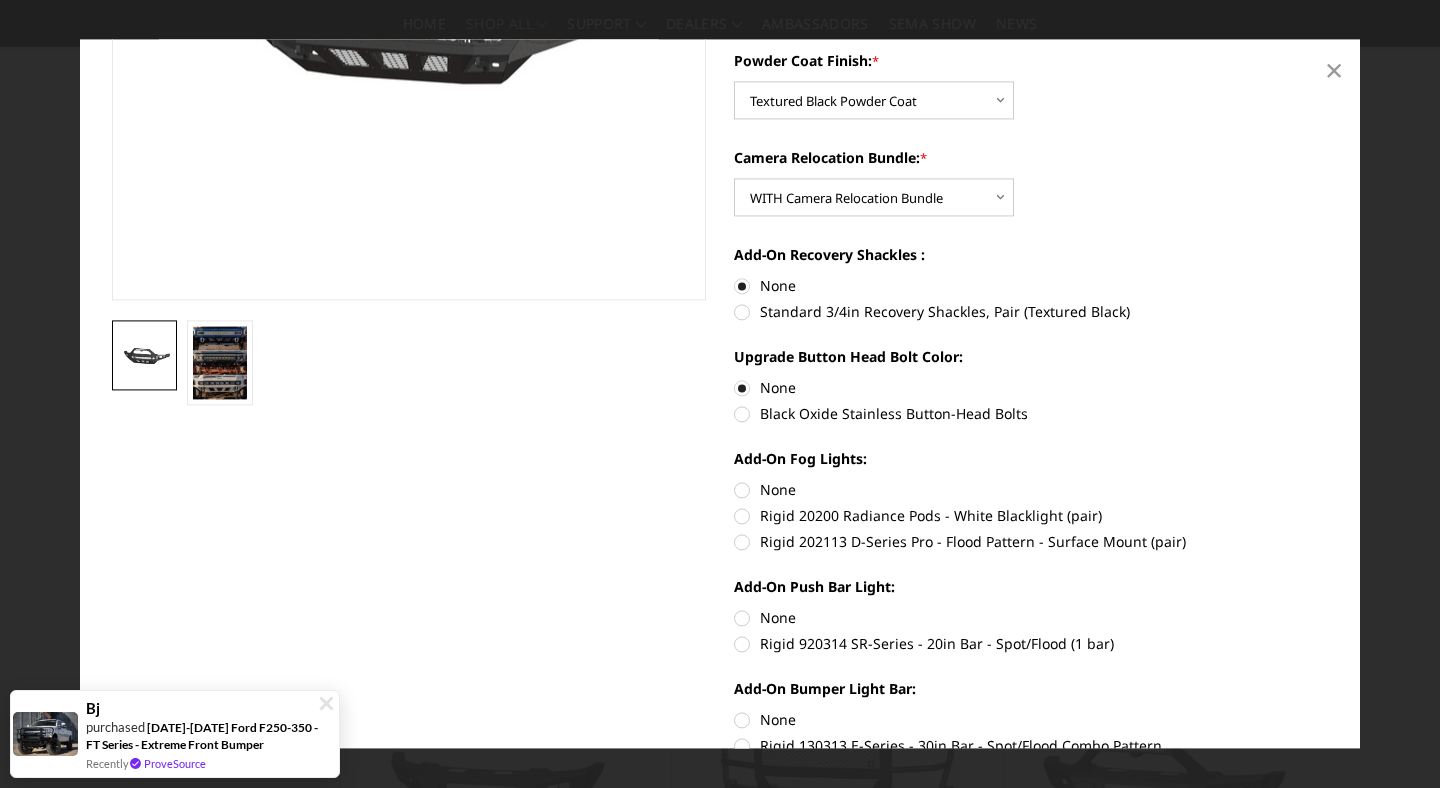 click on "×" at bounding box center [1334, 69] 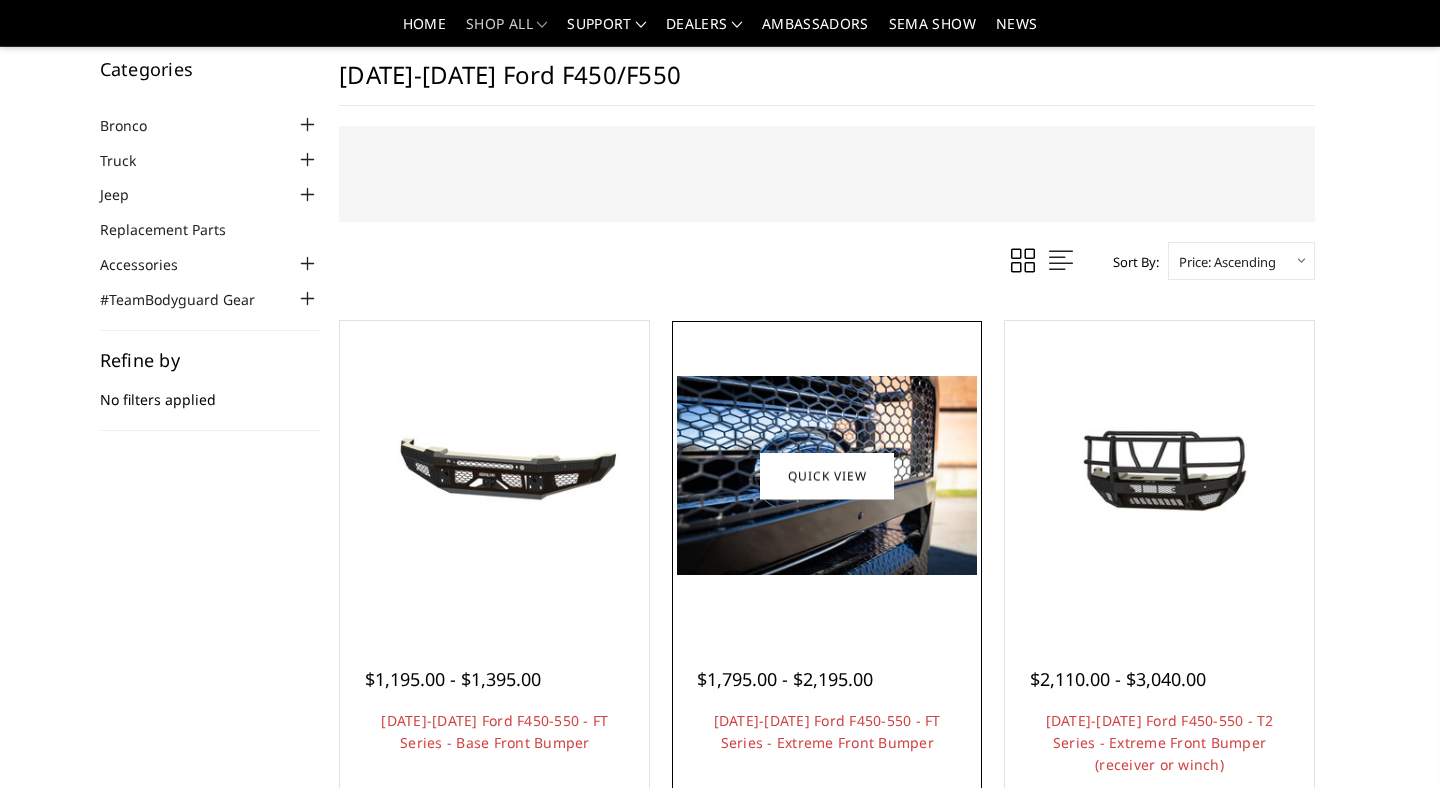 scroll, scrollTop: 0, scrollLeft: 0, axis: both 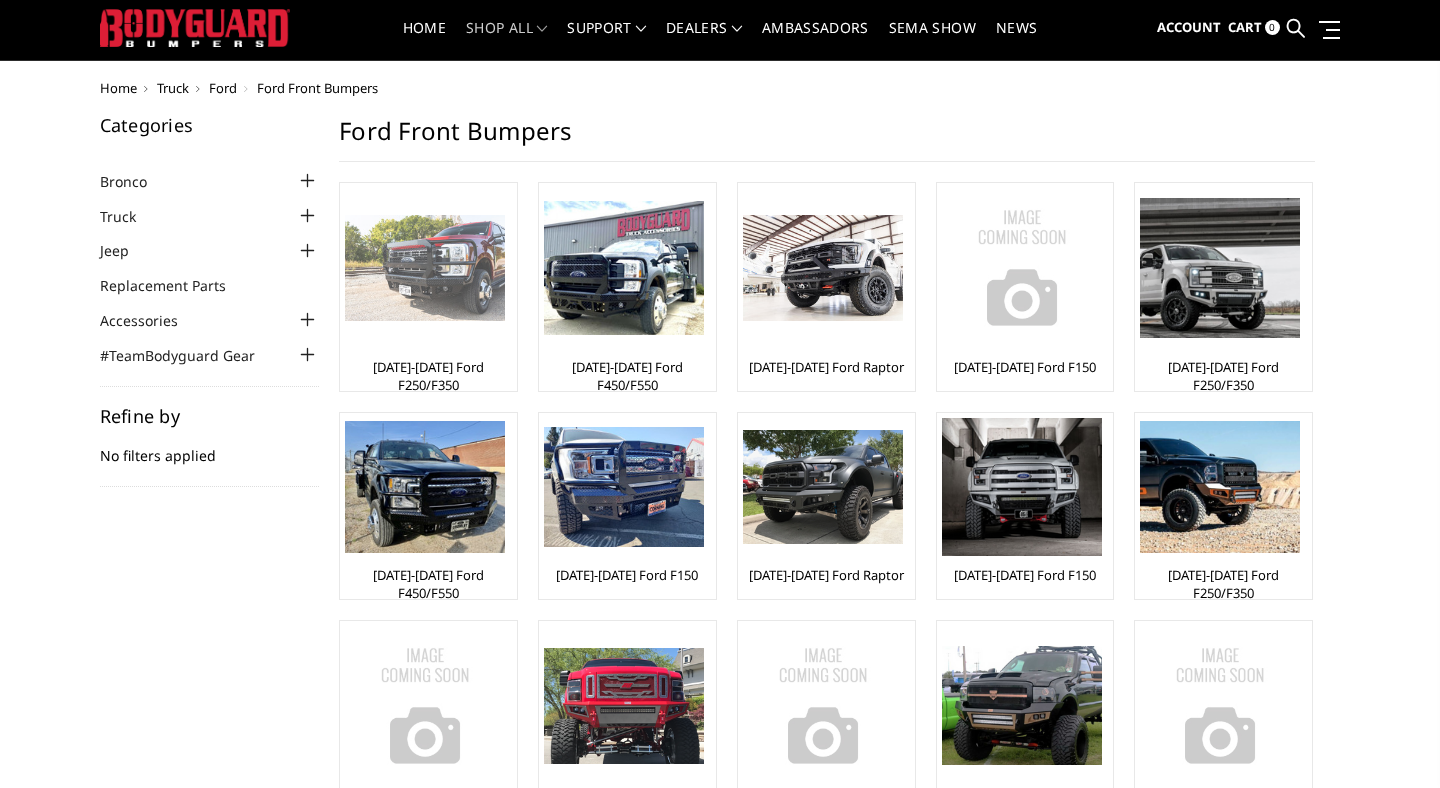 click at bounding box center (425, 268) 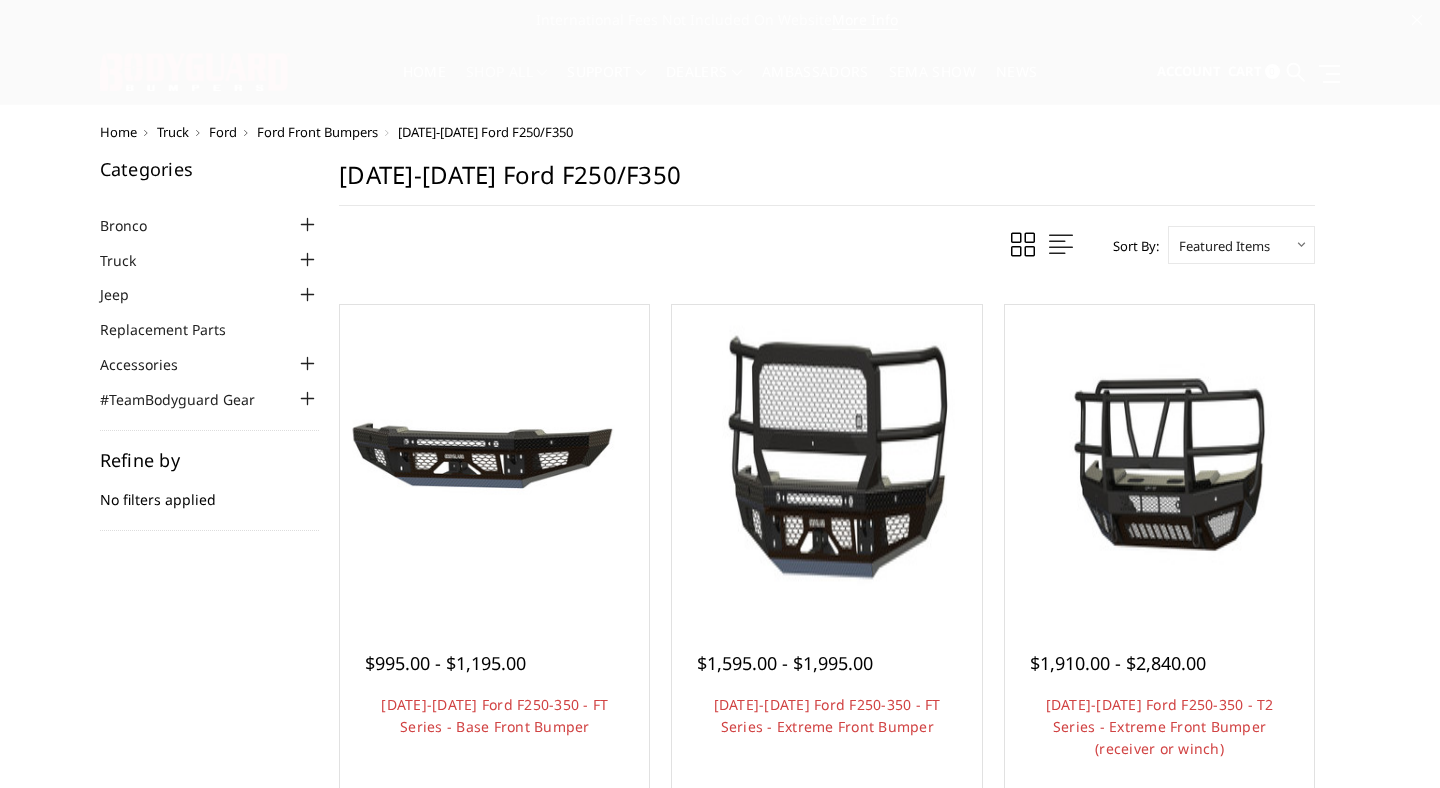 scroll, scrollTop: 0, scrollLeft: 0, axis: both 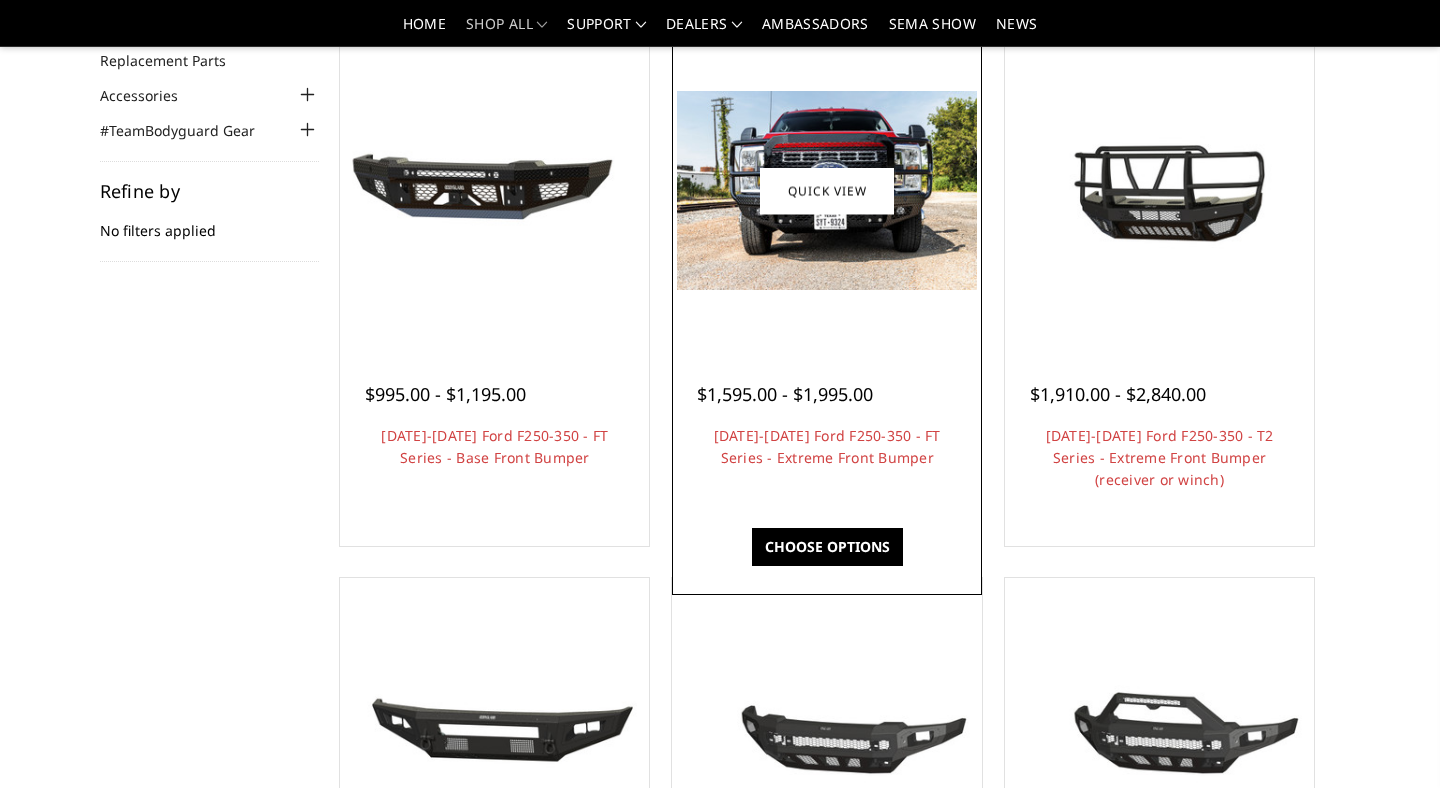 click at bounding box center (826, 190) 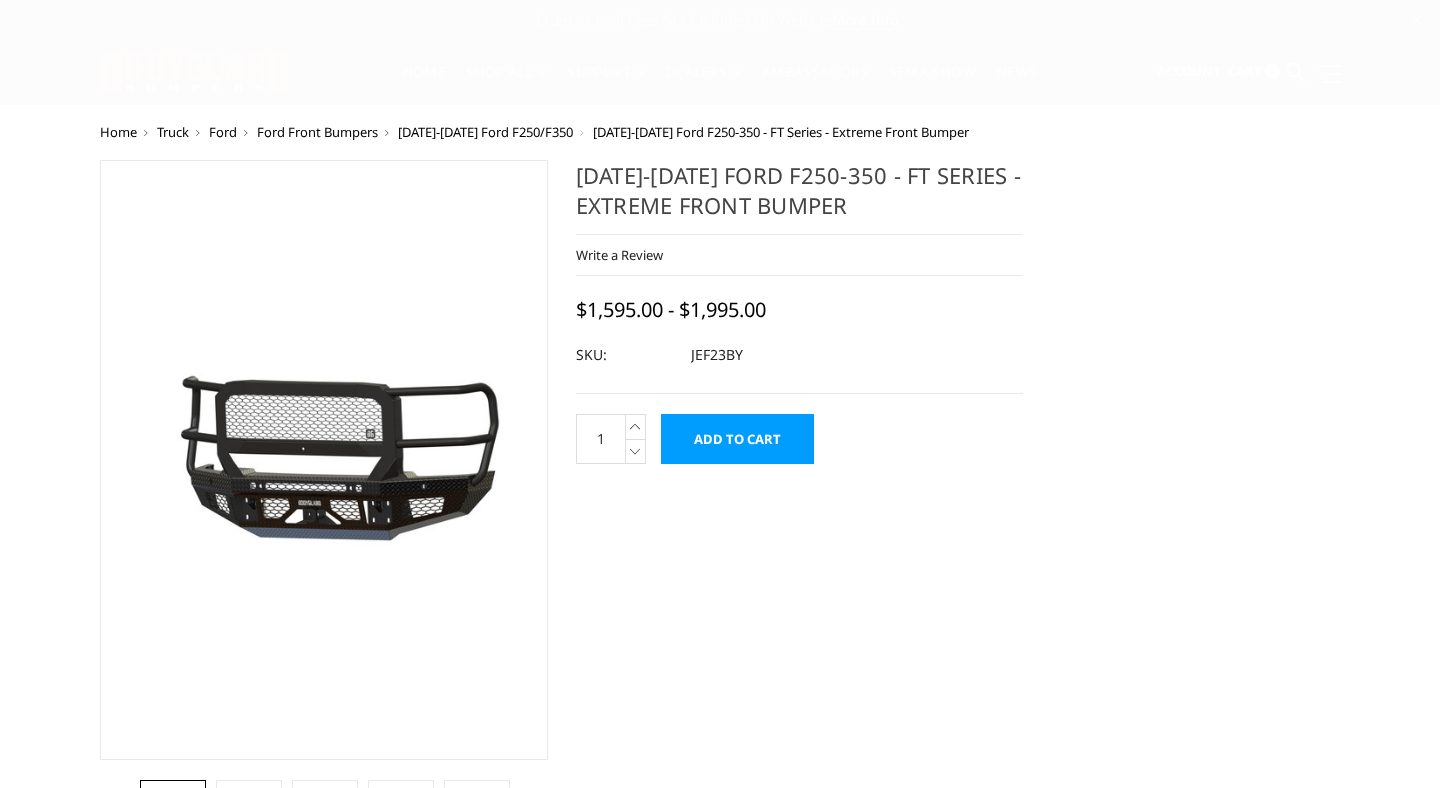 scroll, scrollTop: 0, scrollLeft: 0, axis: both 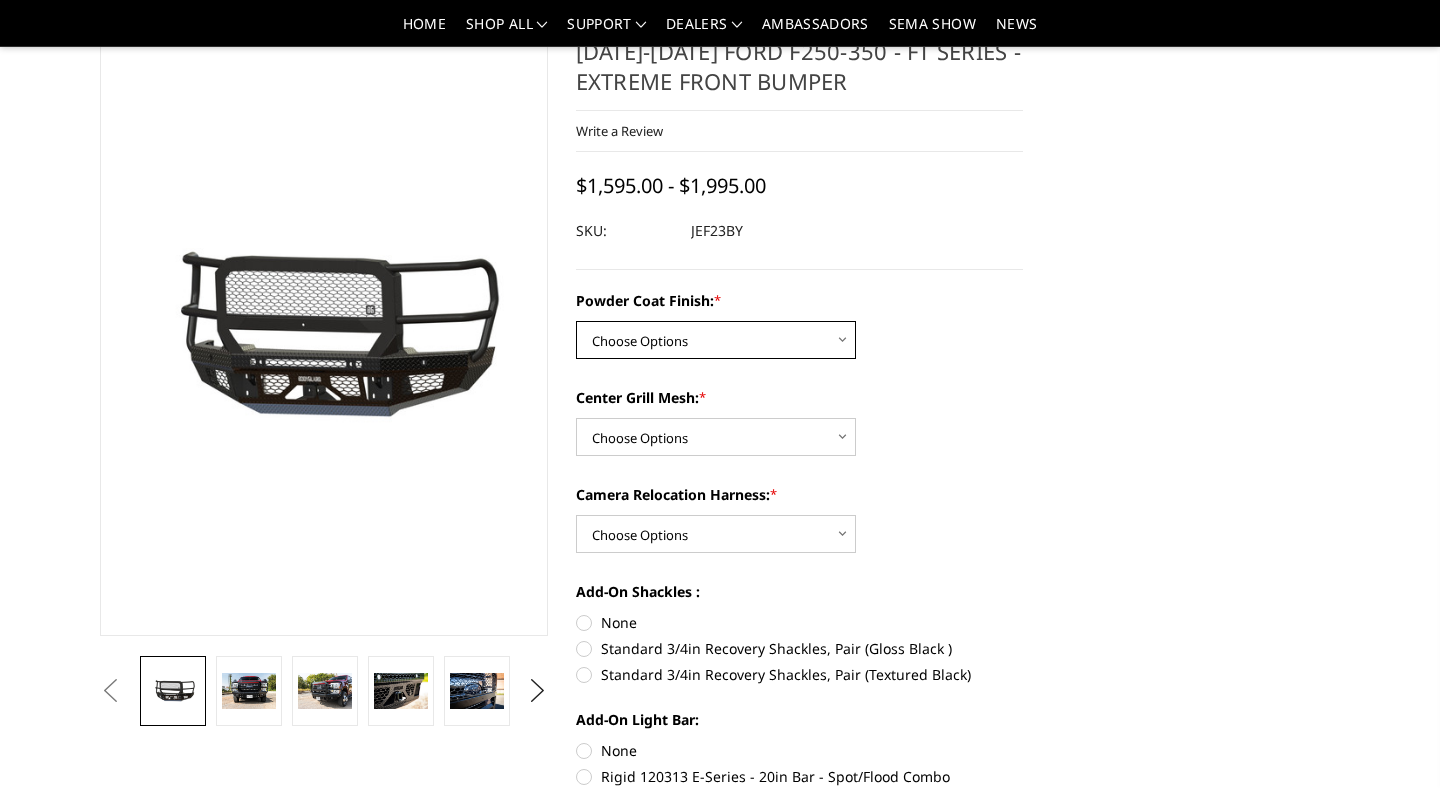 click on "Choose Options
Bare Metal
Gloss Black Powder Coat
Textured Black Powder Coat" at bounding box center [716, 340] 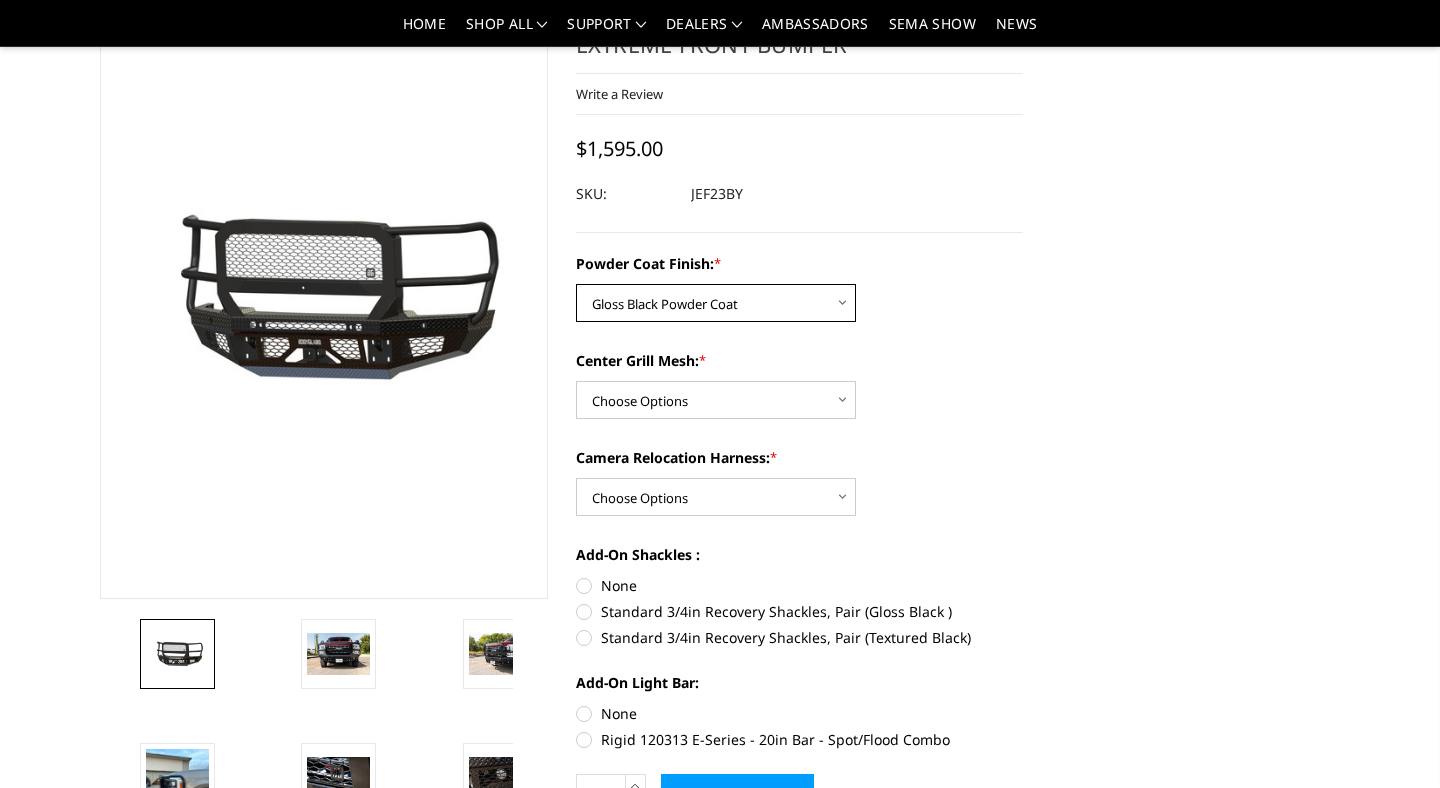 scroll, scrollTop: 119, scrollLeft: 0, axis: vertical 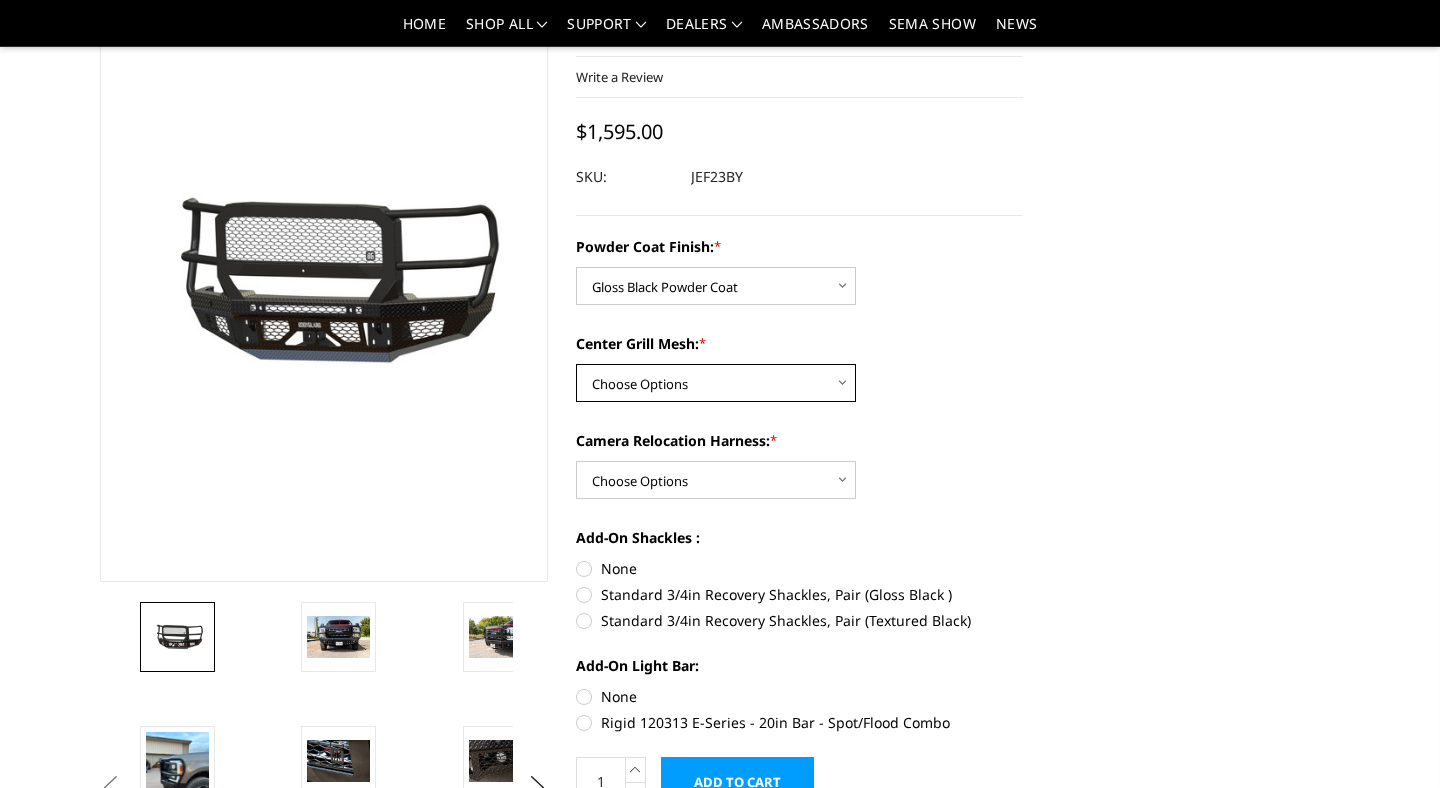 click on "Choose Options
WITH Expanded Metal in Center Grill
WITHOUT Expanded Metal in Center Grill" at bounding box center (716, 383) 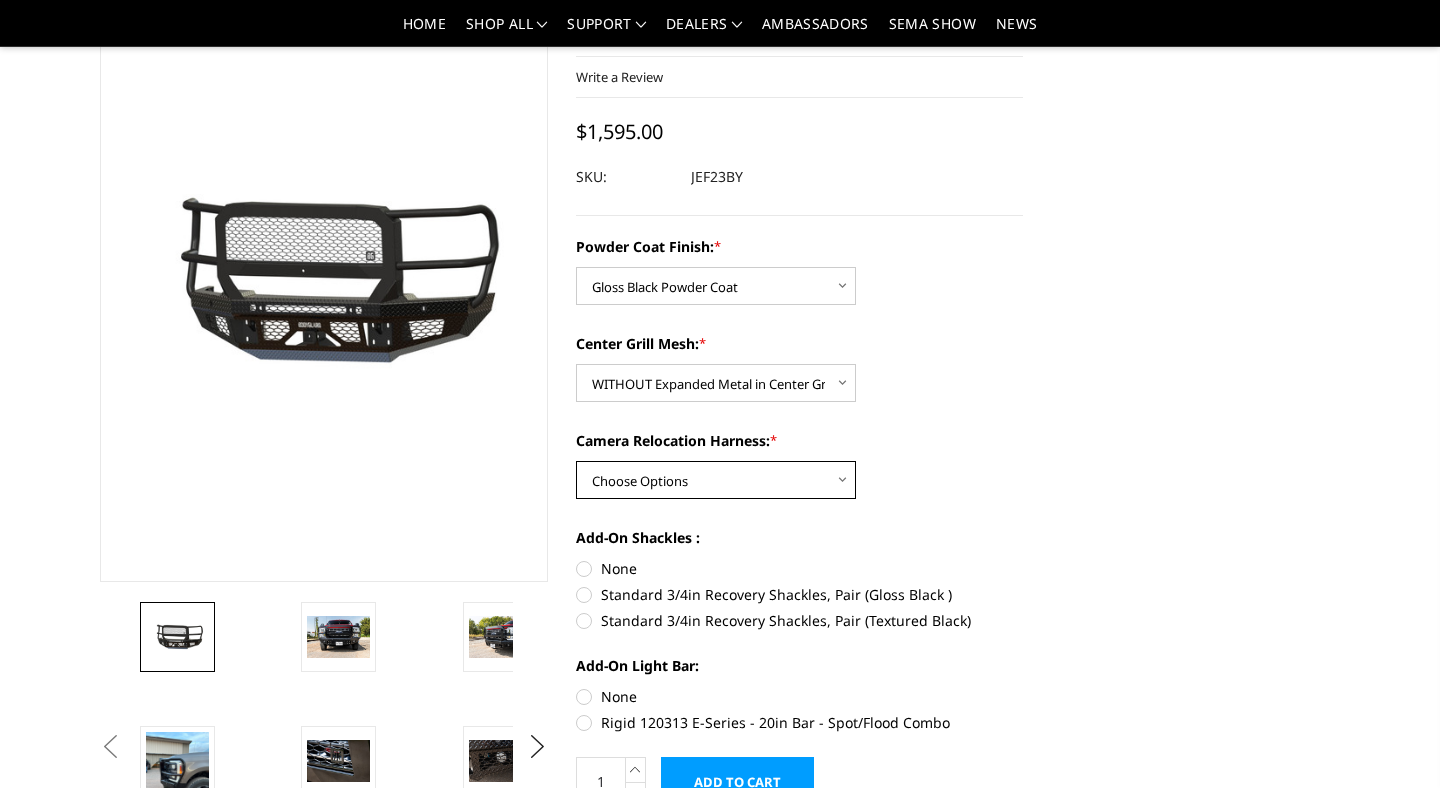 click on "Choose Options
WITH Camera Relocation Harness
WITHOUT Camera Relocation Harness" at bounding box center [716, 480] 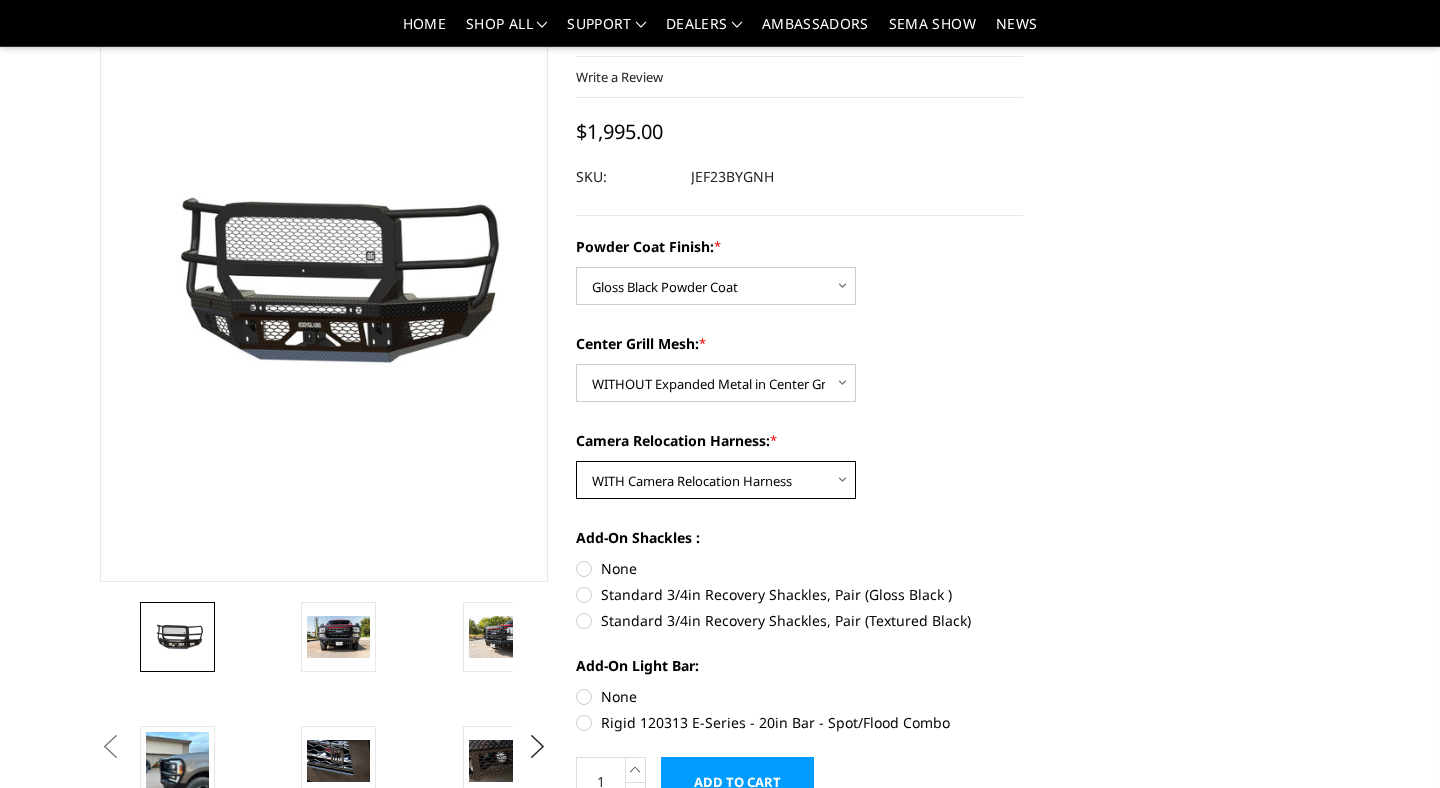 click on "Choose Options
WITH Camera Relocation Harness
WITHOUT Camera Relocation Harness" at bounding box center (716, 480) 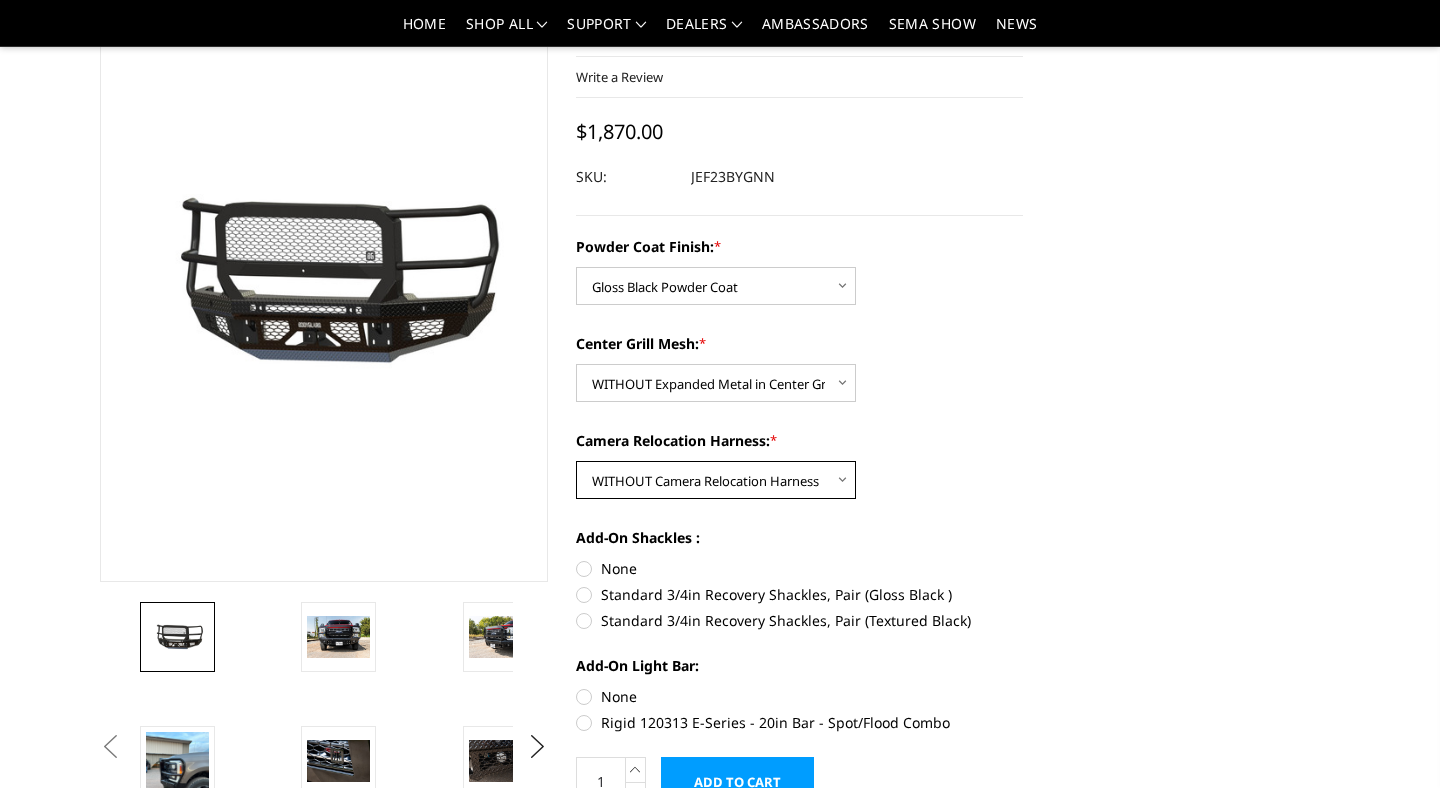 click on "Choose Options
WITH Camera Relocation Harness
WITHOUT Camera Relocation Harness" at bounding box center [716, 480] 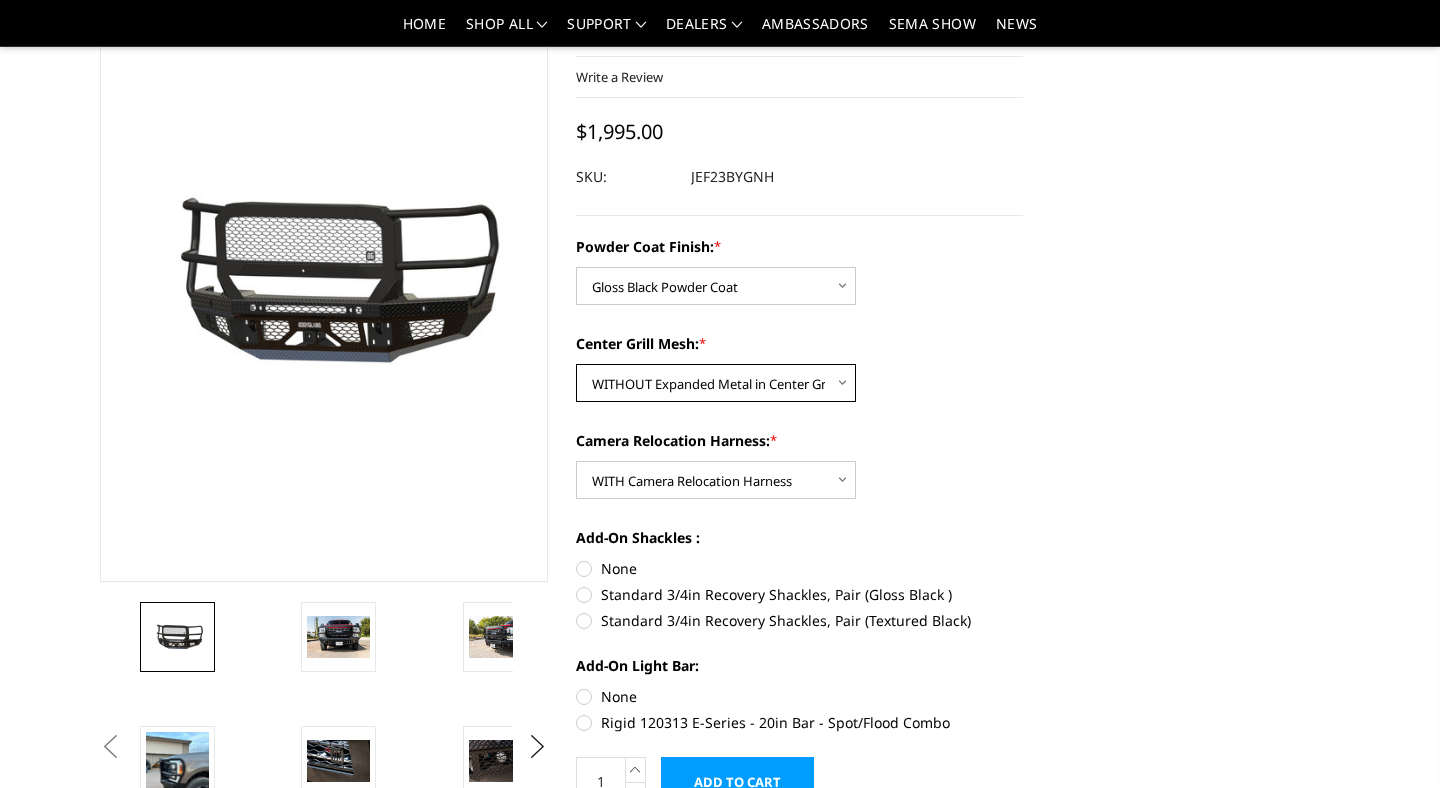 click on "Choose Options
WITH Expanded Metal in Center Grill
WITHOUT Expanded Metal in Center Grill" at bounding box center [716, 383] 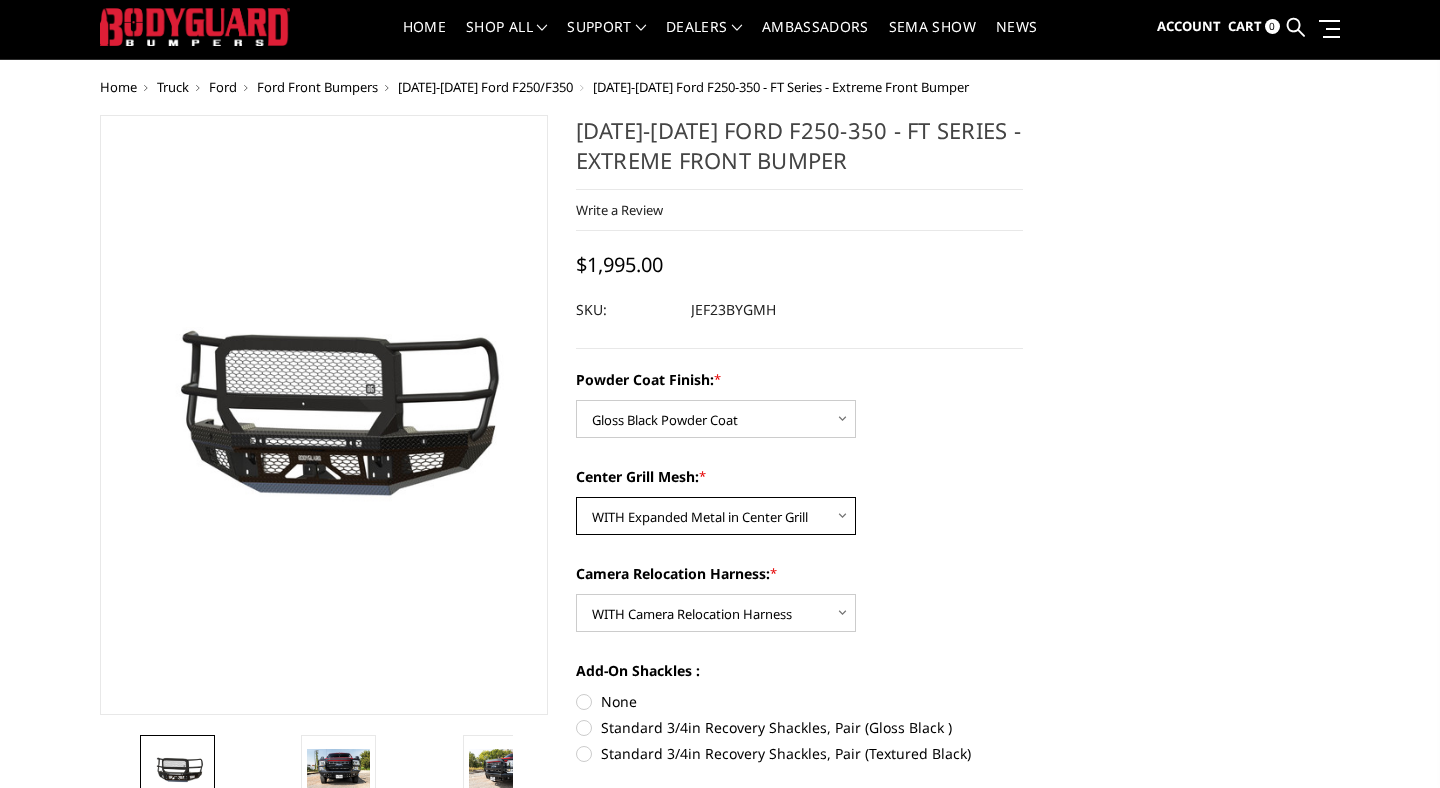 scroll, scrollTop: 2, scrollLeft: 0, axis: vertical 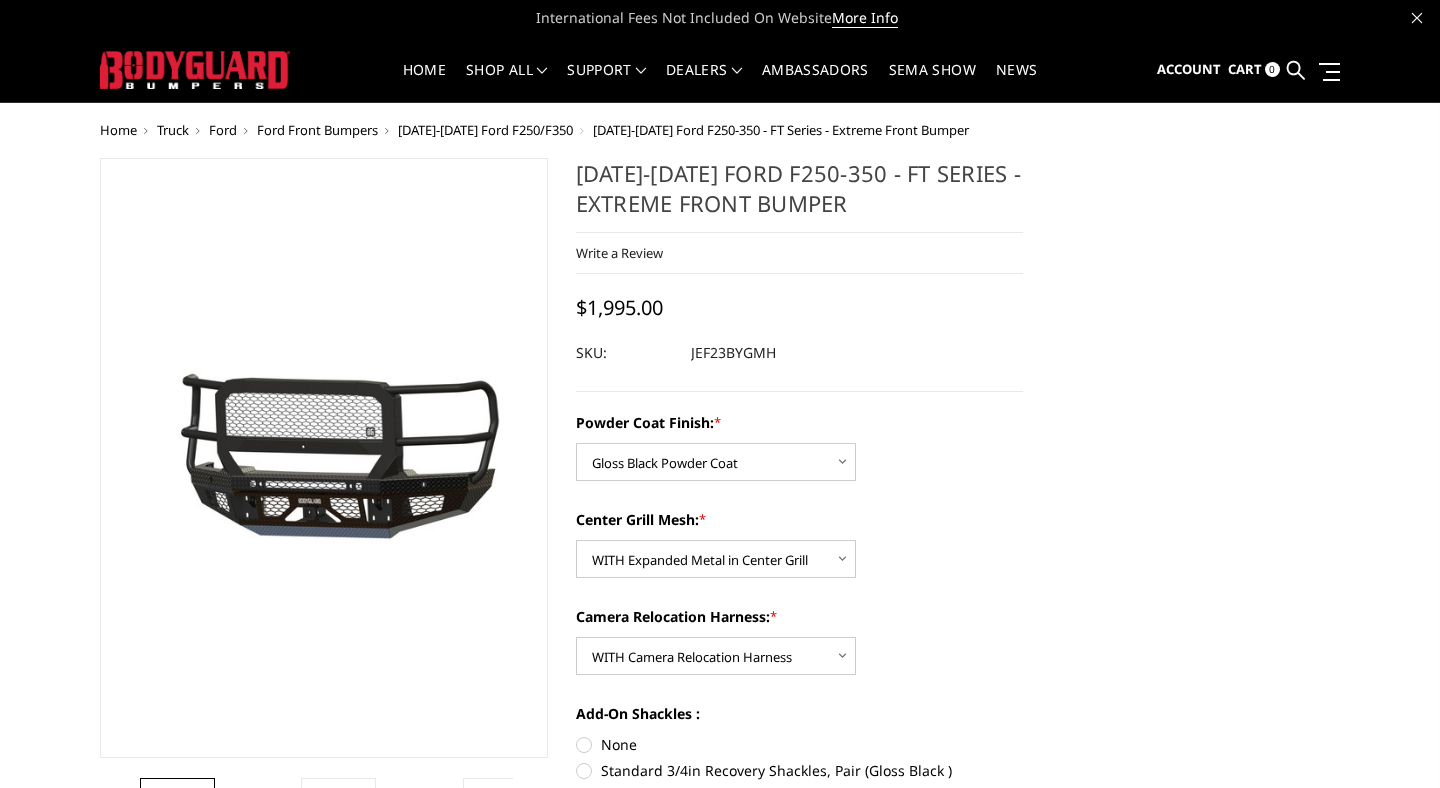 drag, startPoint x: 572, startPoint y: 166, endPoint x: 851, endPoint y: 218, distance: 283.8045 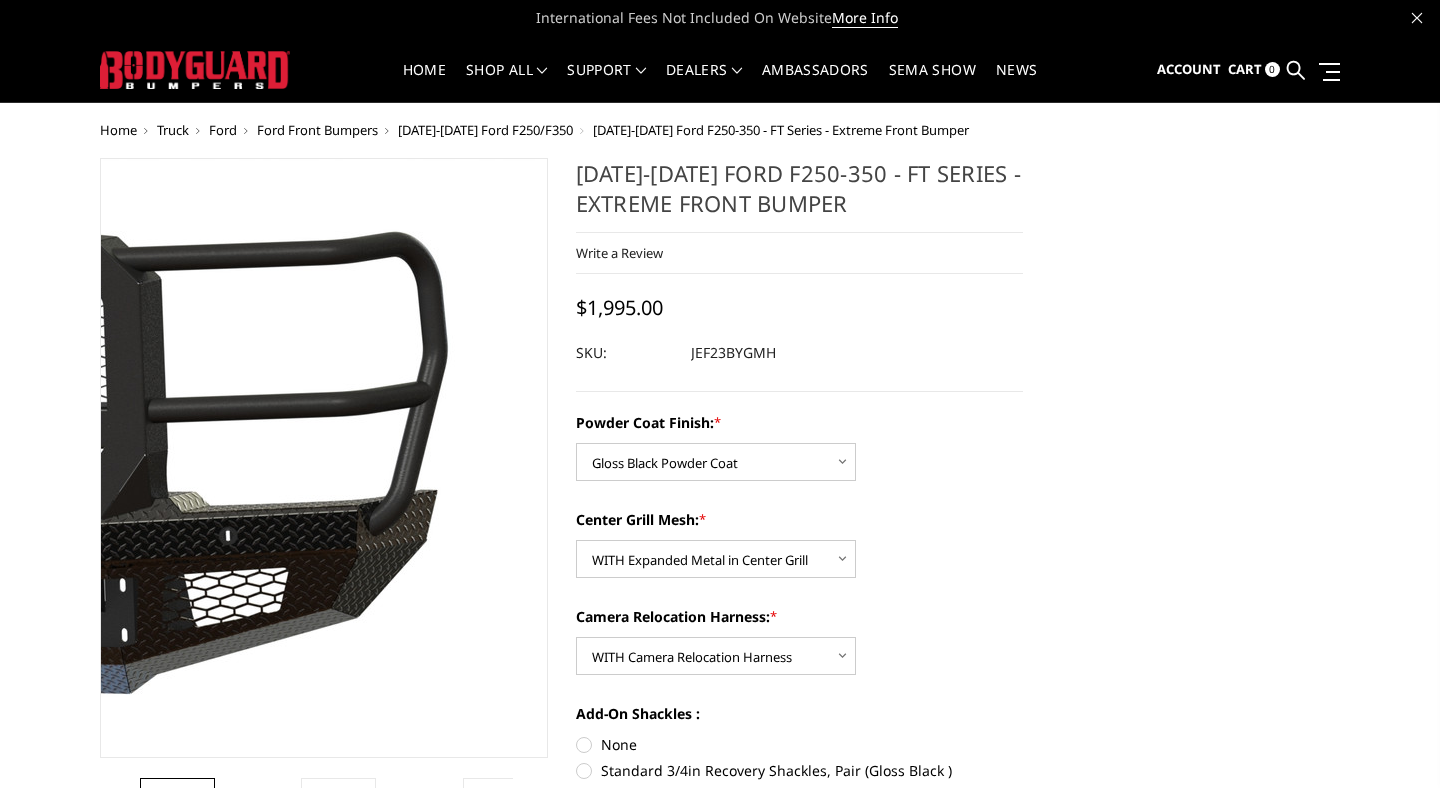 drag, startPoint x: 835, startPoint y: 211, endPoint x: 533, endPoint y: 170, distance: 304.77042 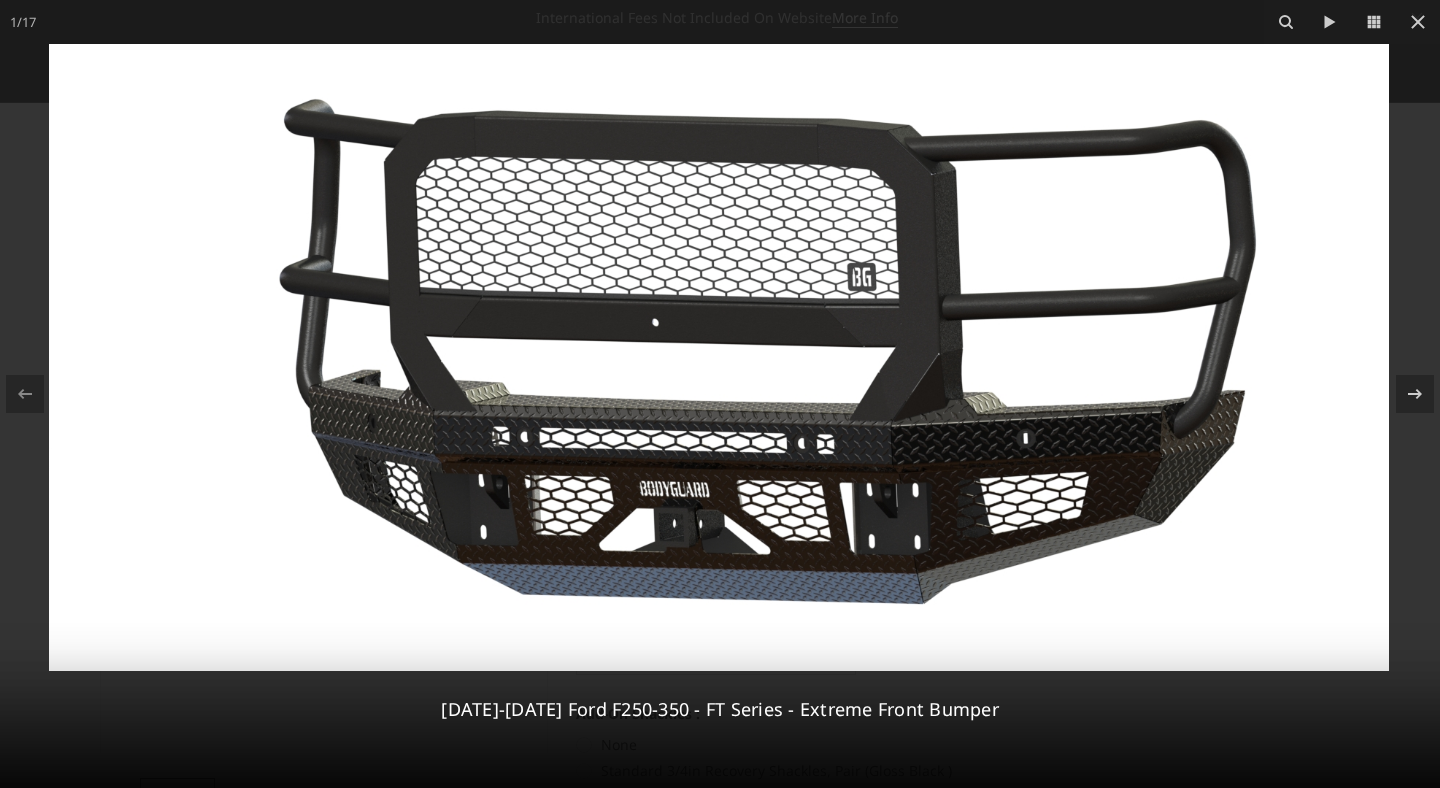 drag, startPoint x: 459, startPoint y: 703, endPoint x: 981, endPoint y: 713, distance: 522.09576 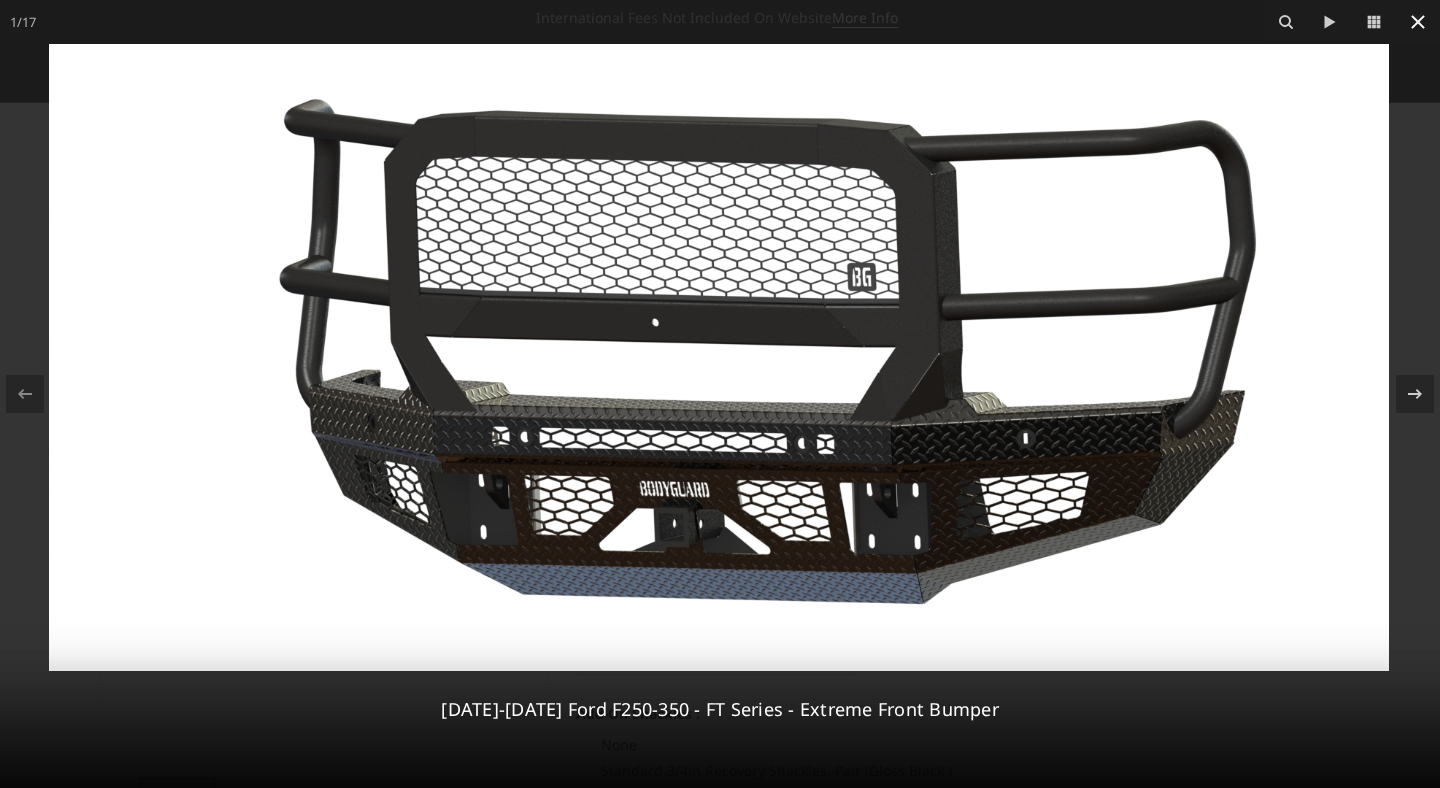 click 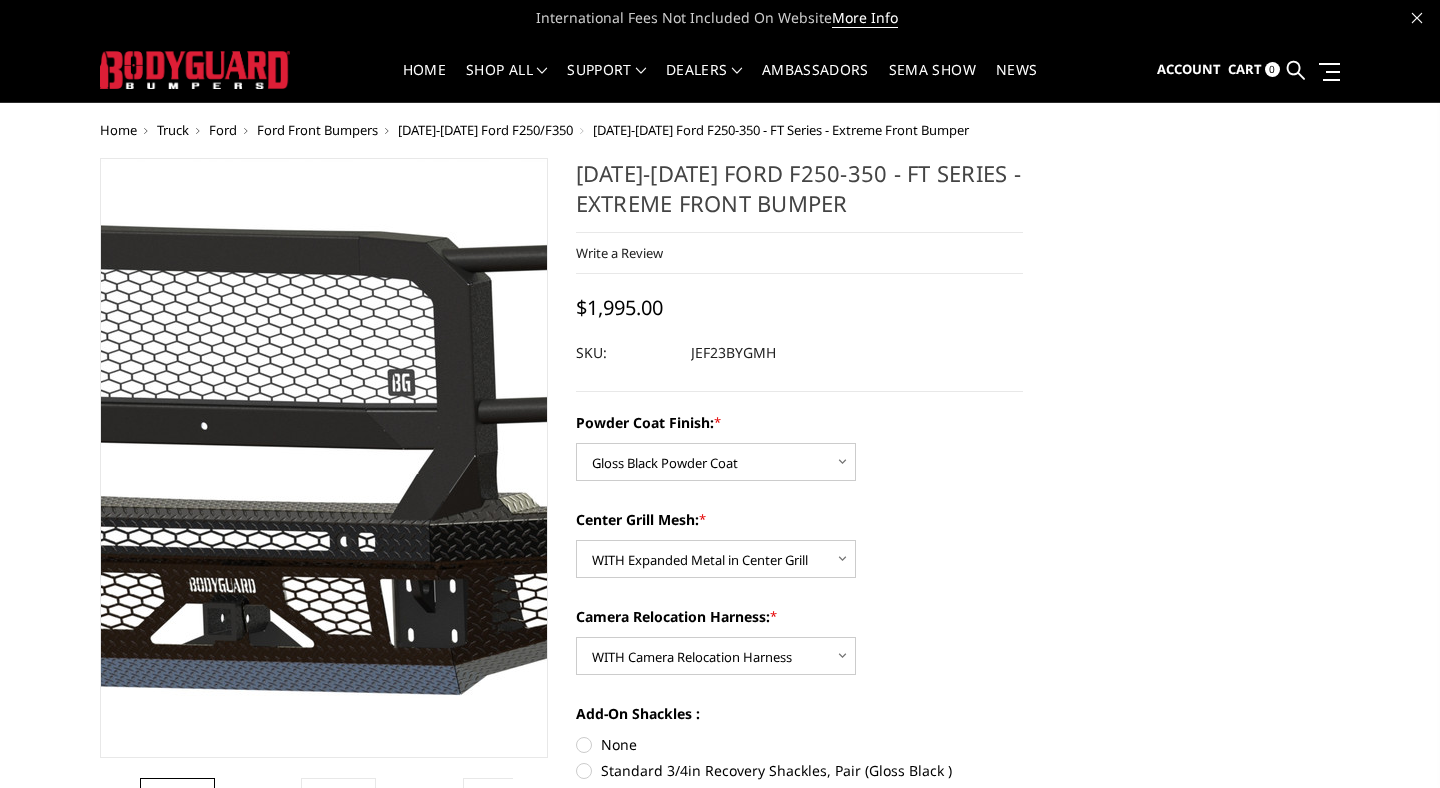 click at bounding box center [265, 459] 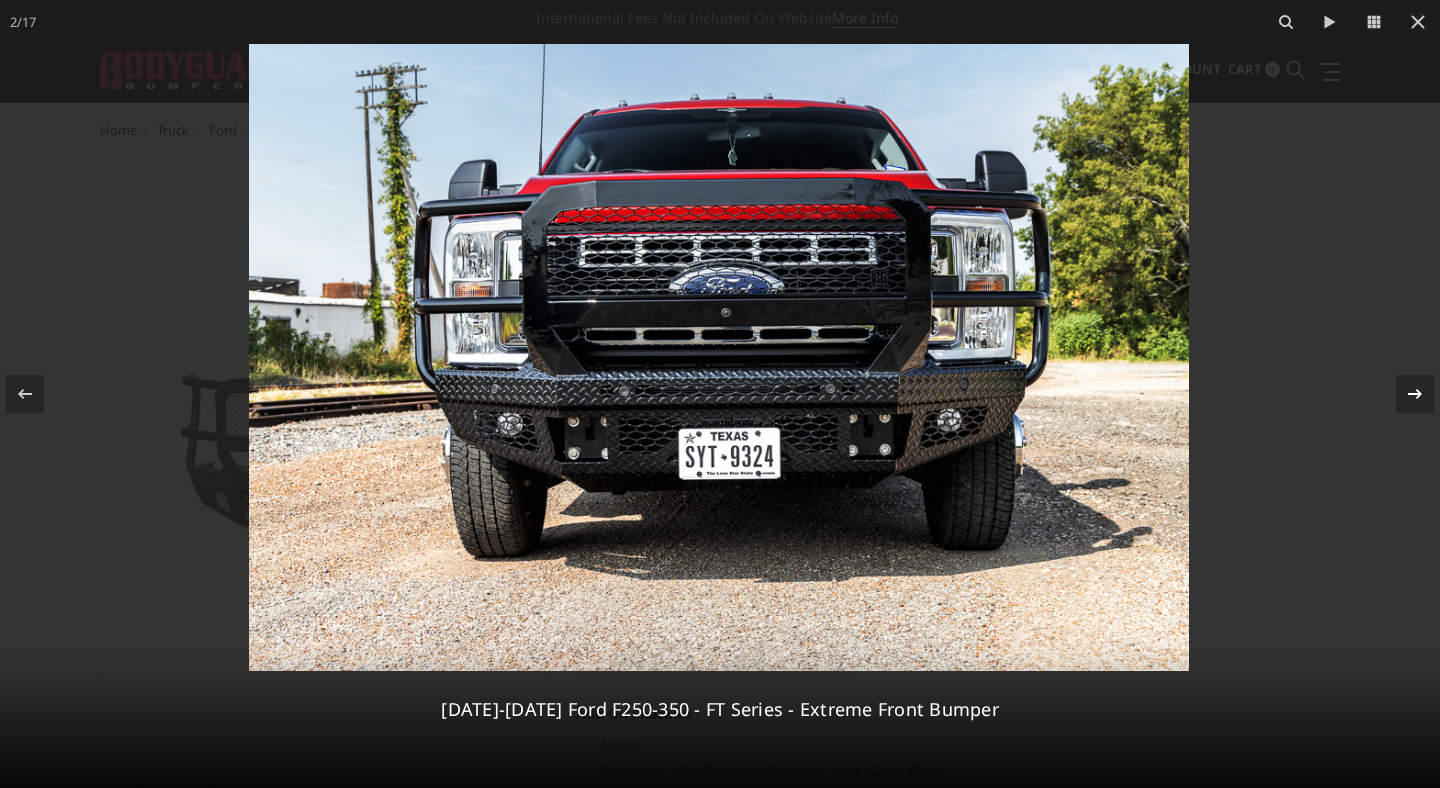 click 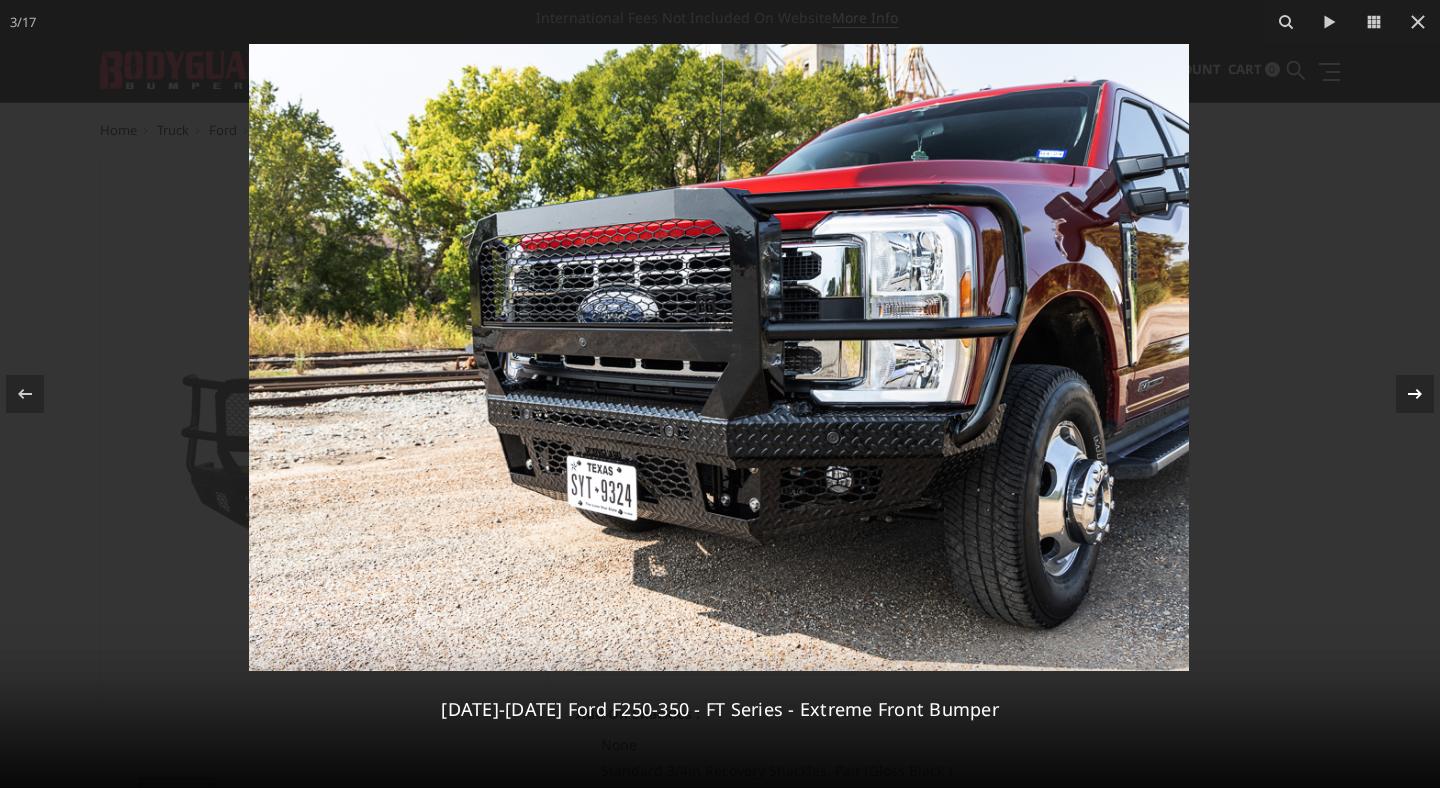 click 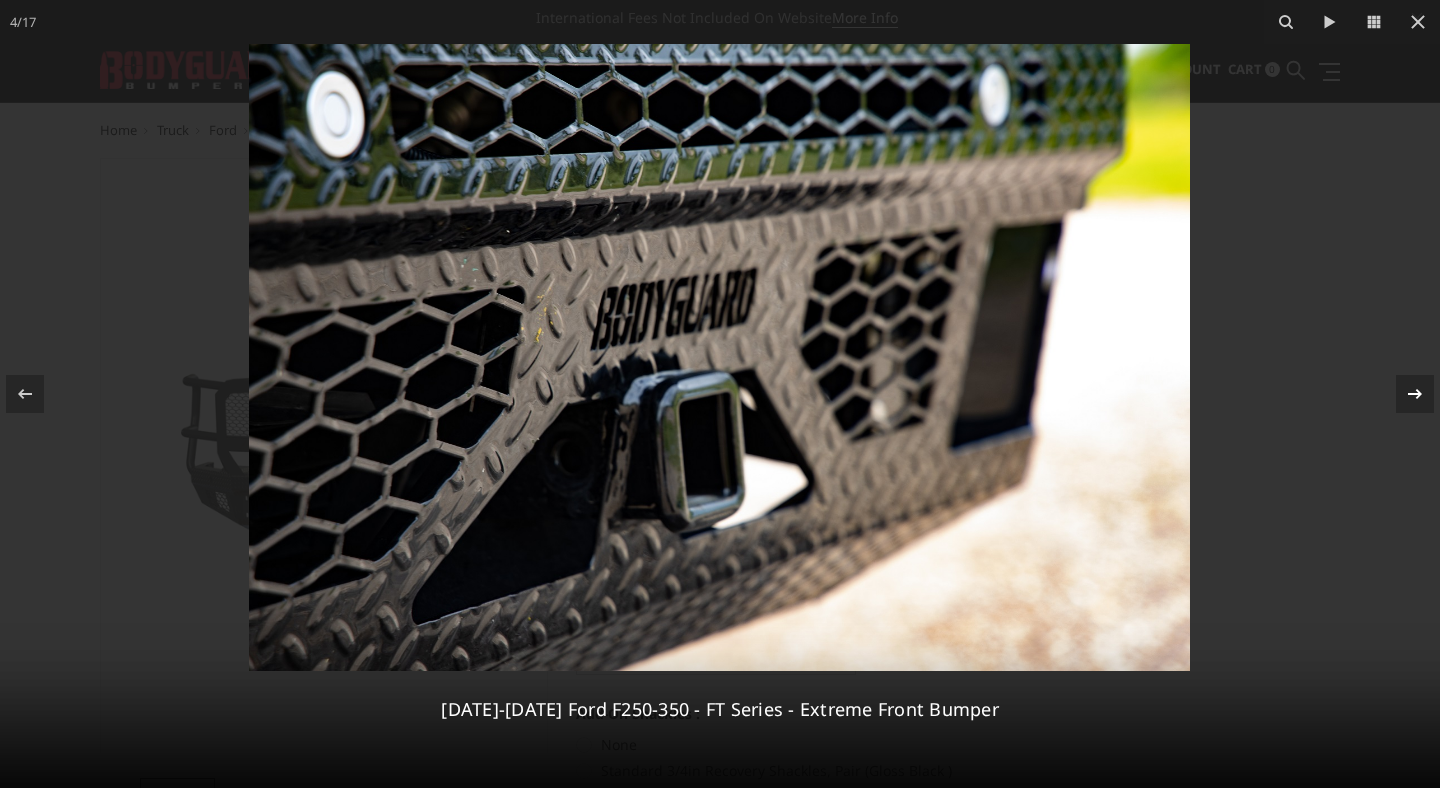 click 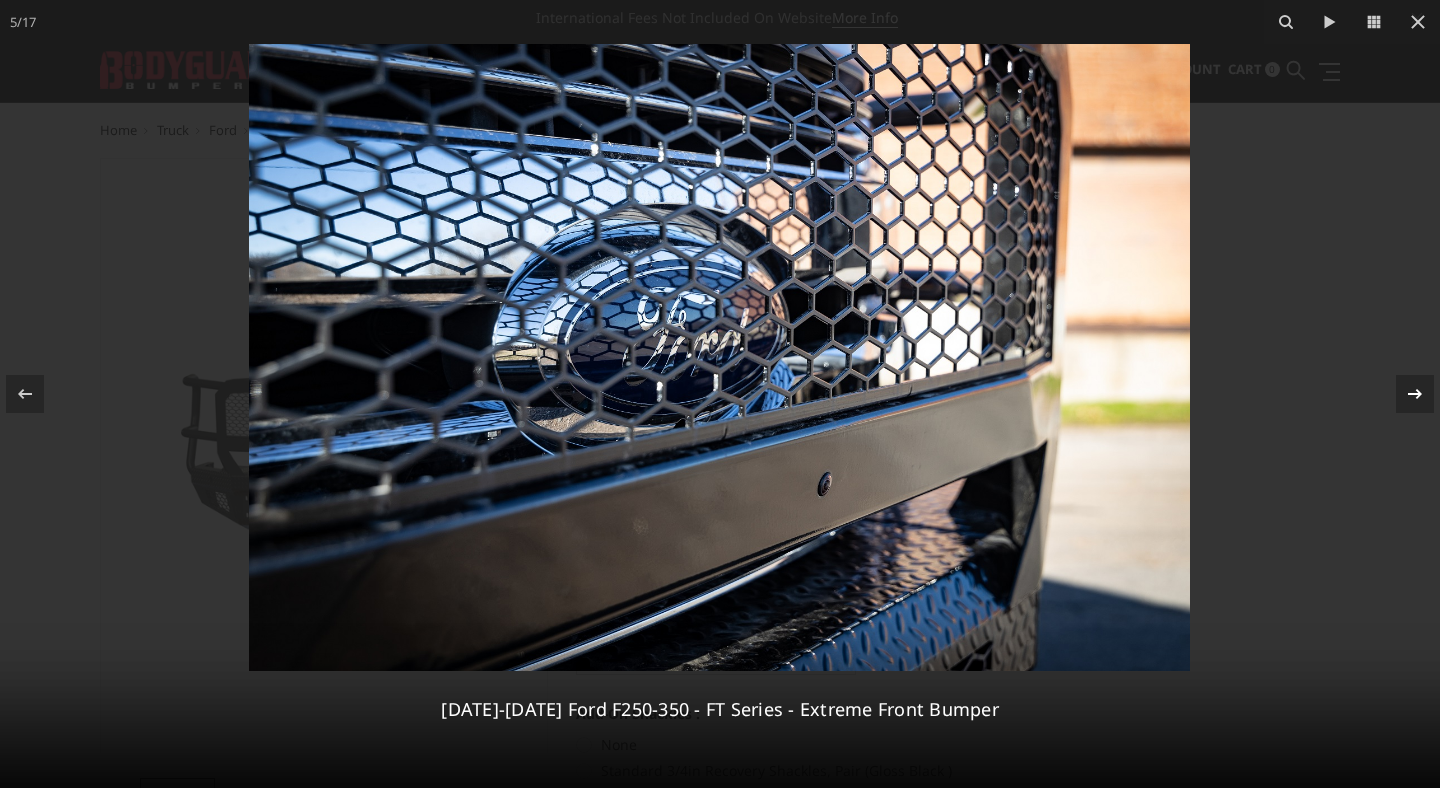 click 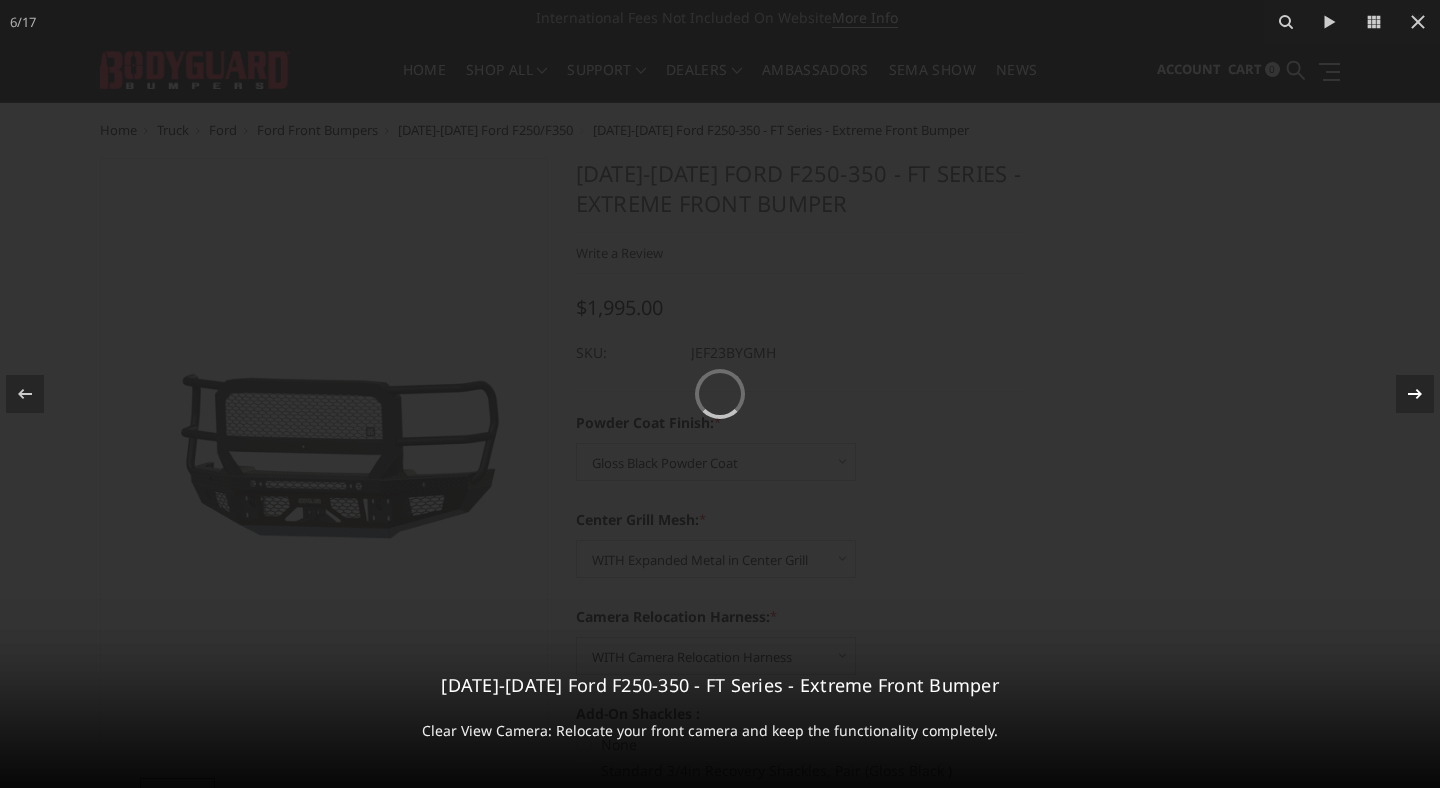 click 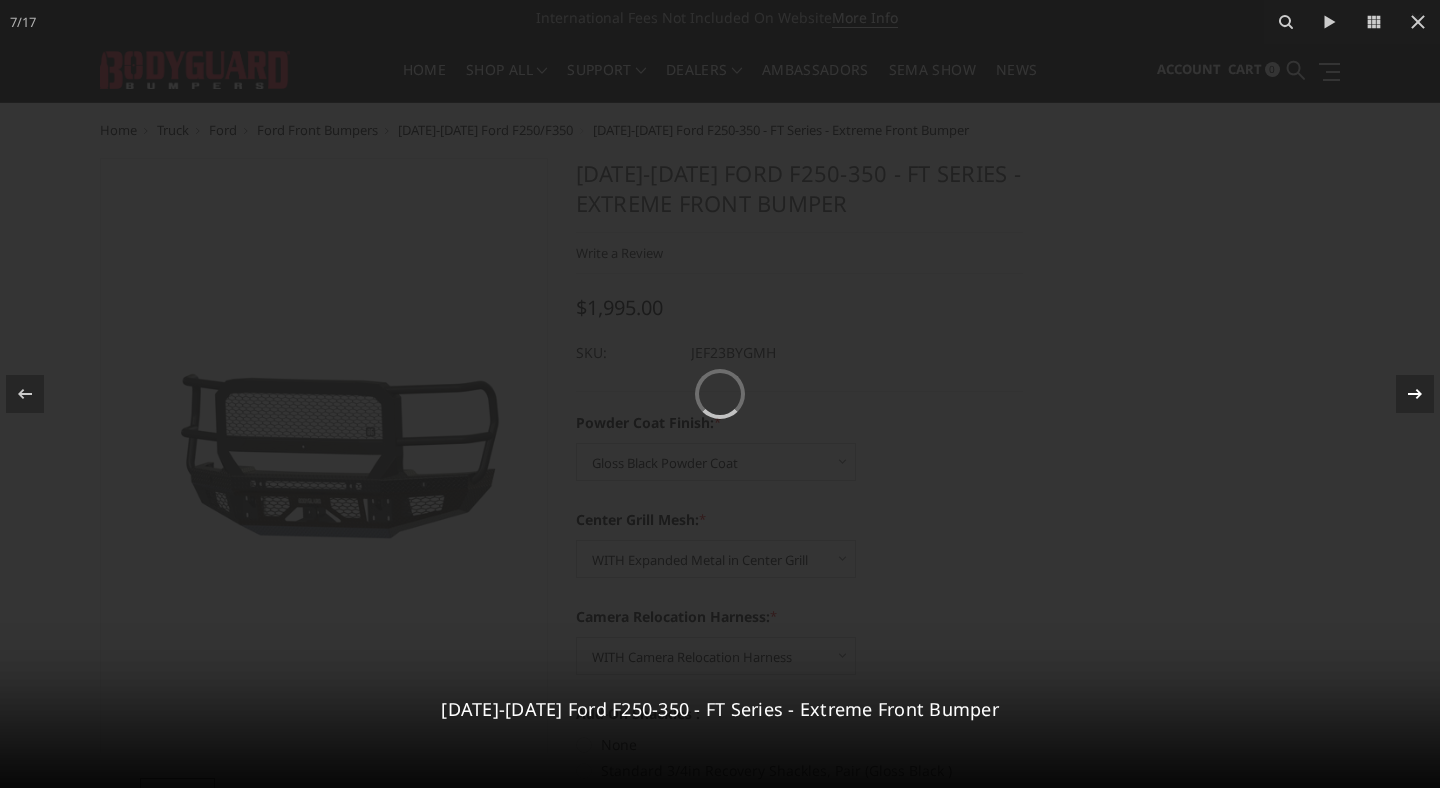 click 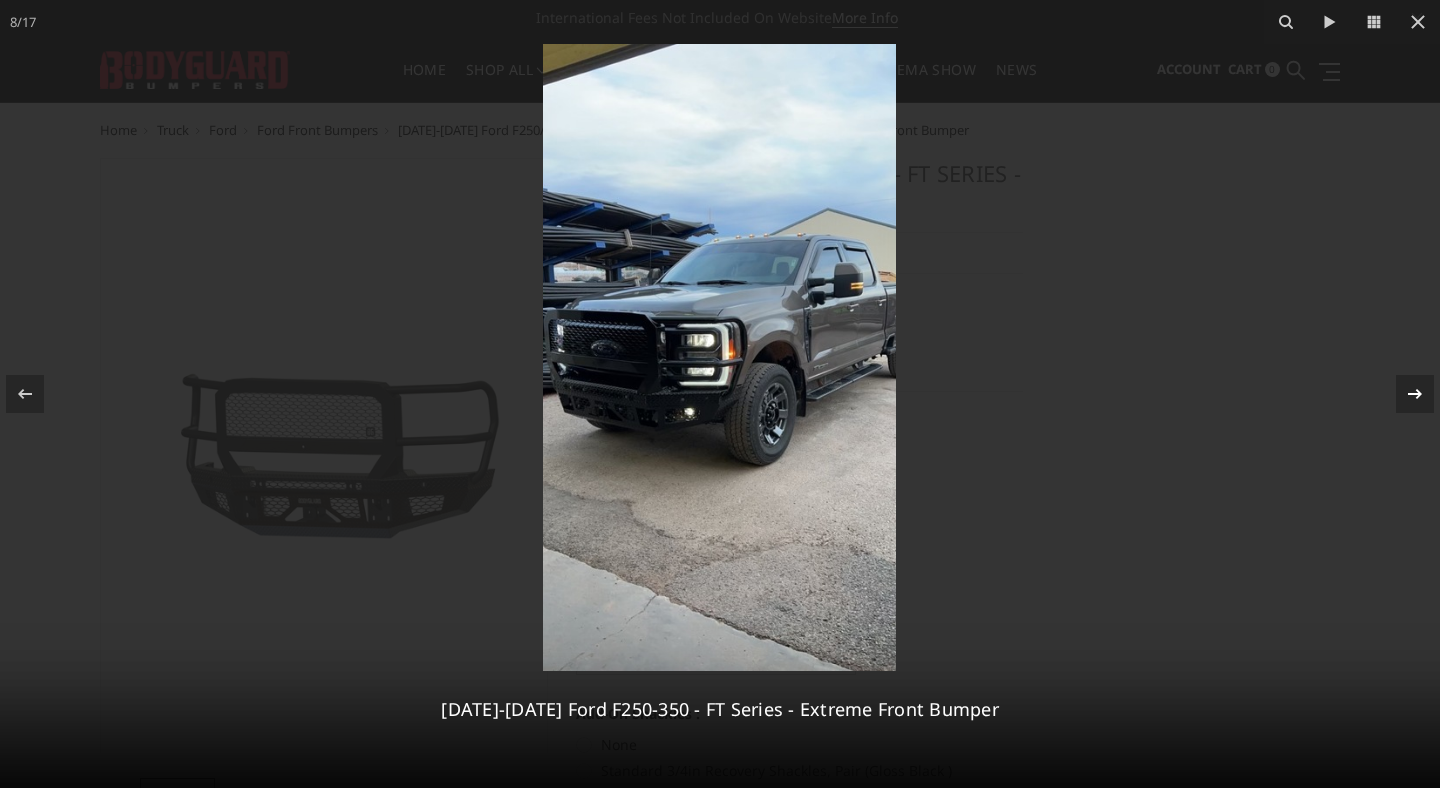click 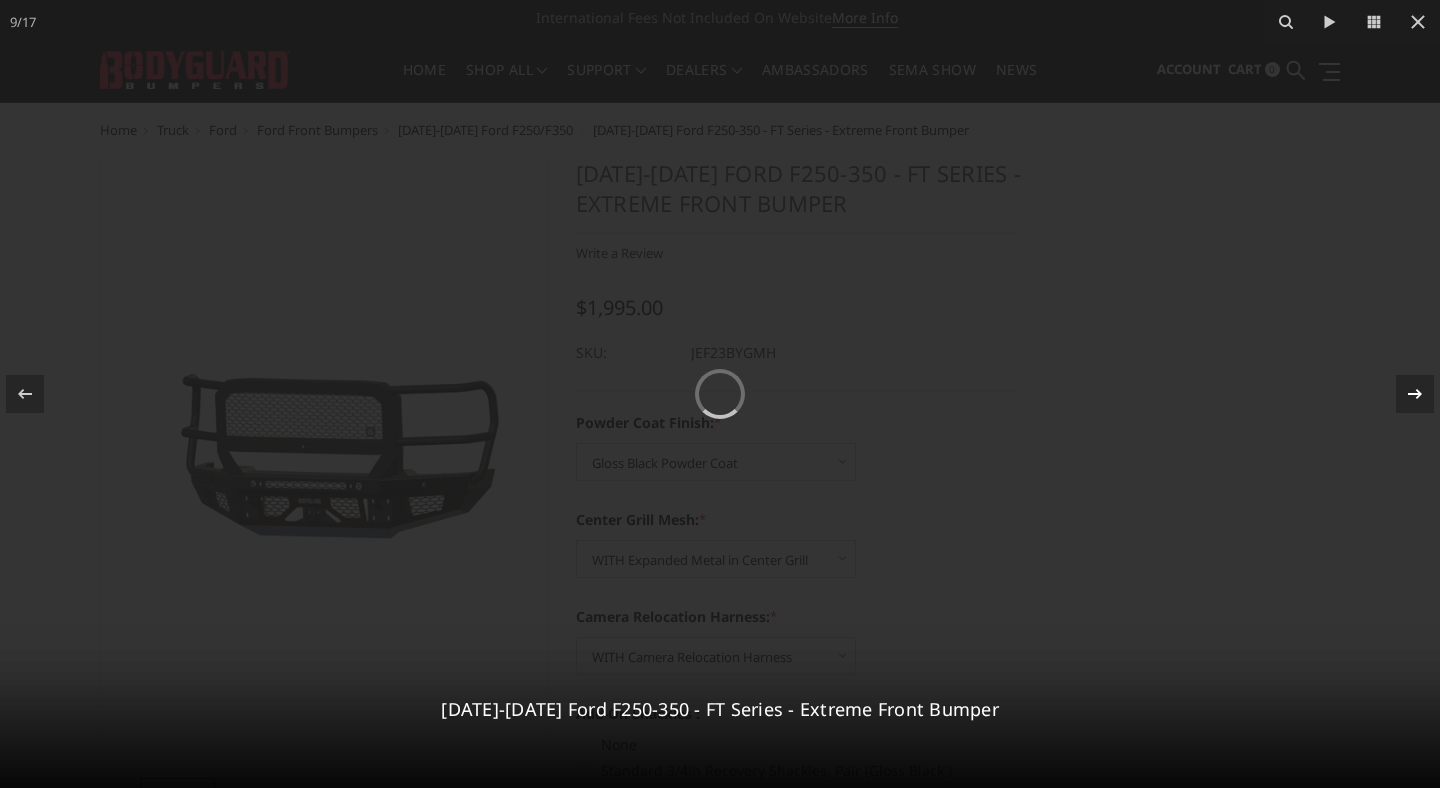 click 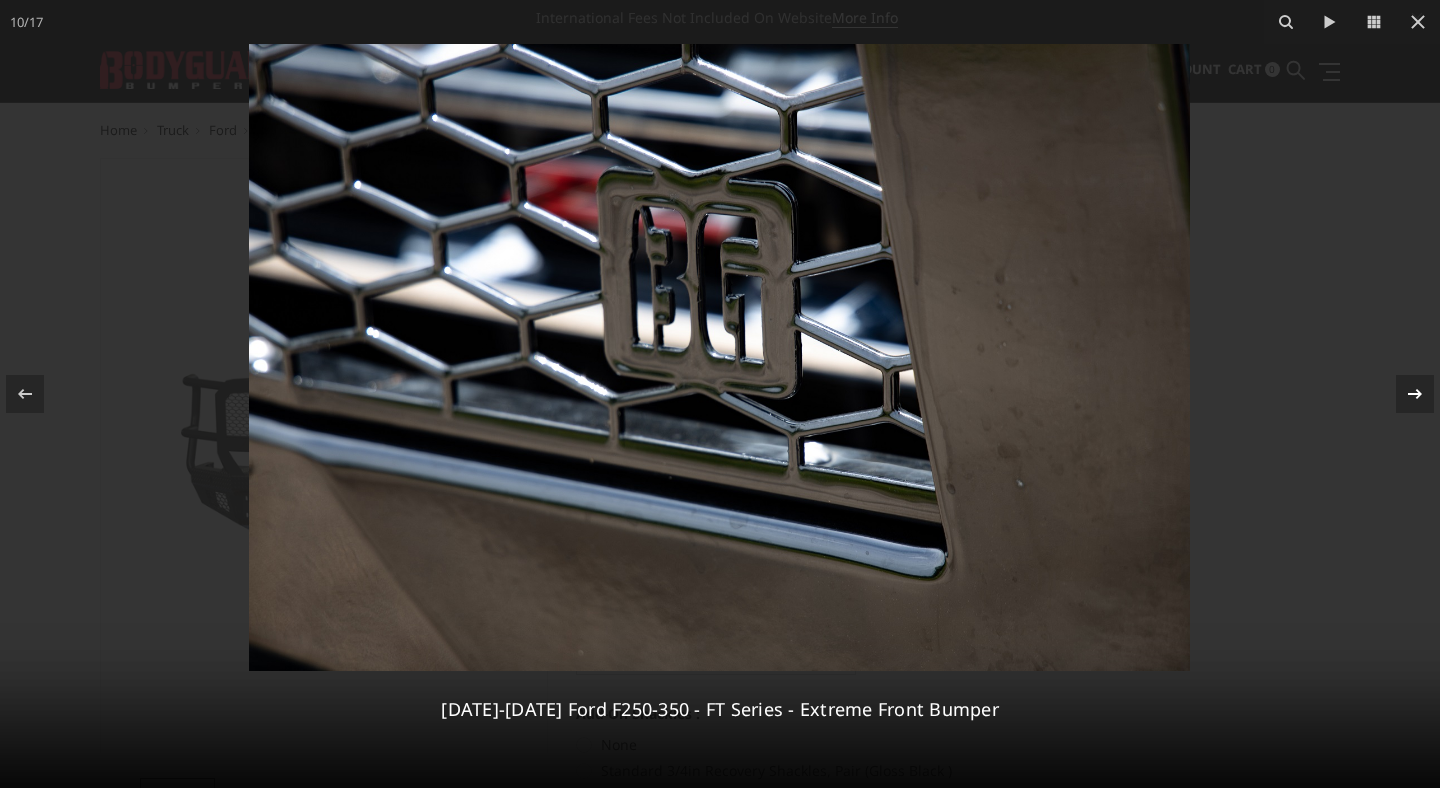 click 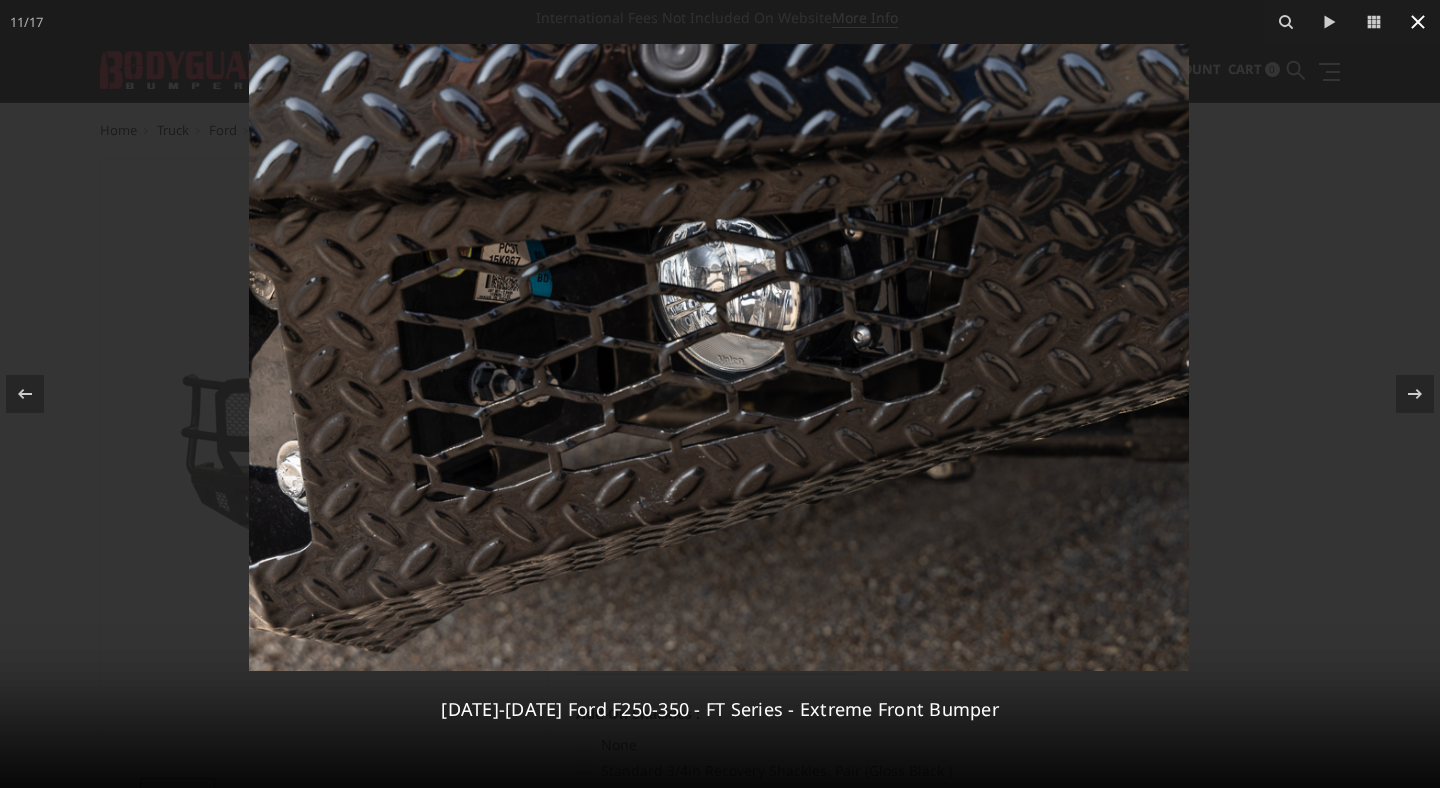 click 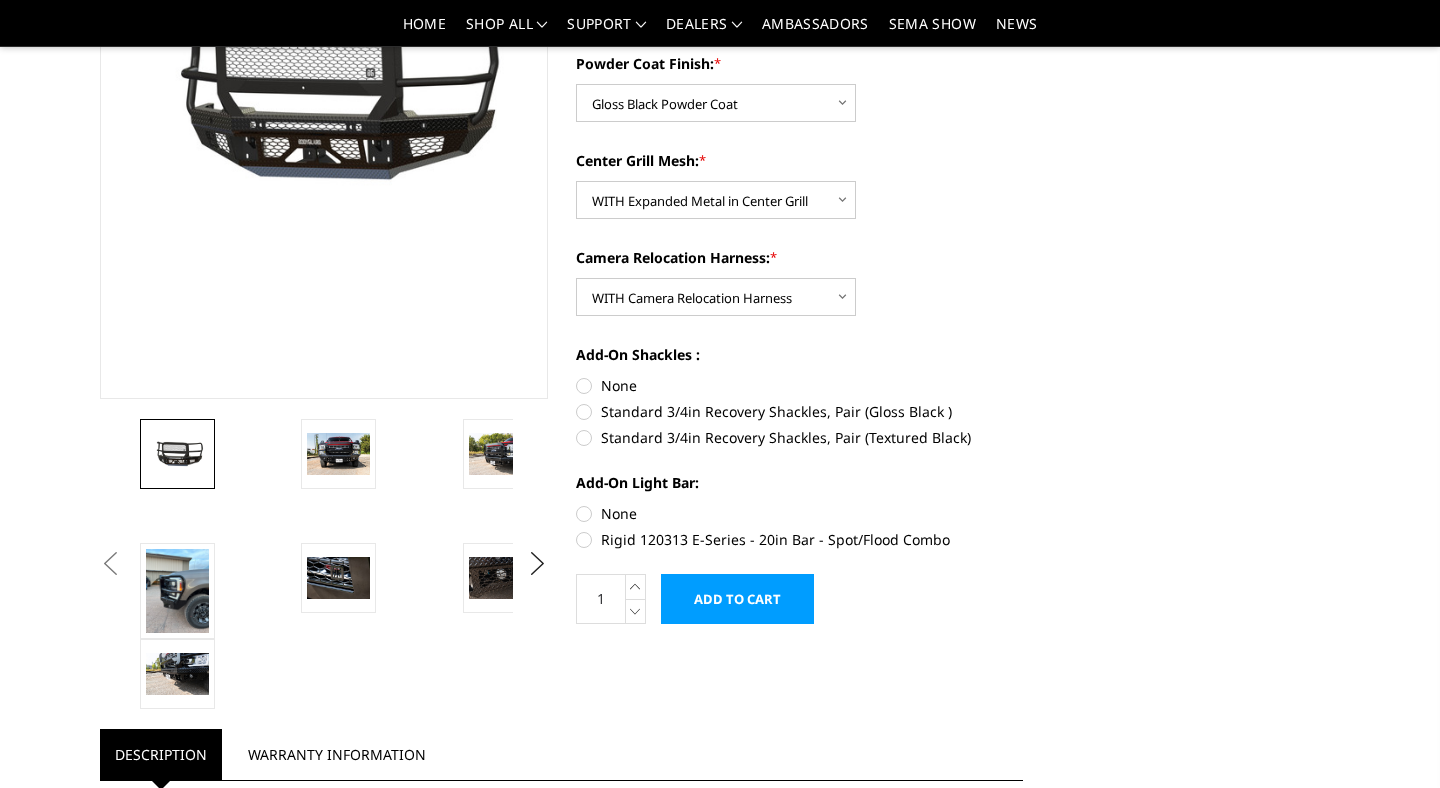 scroll, scrollTop: 303, scrollLeft: 0, axis: vertical 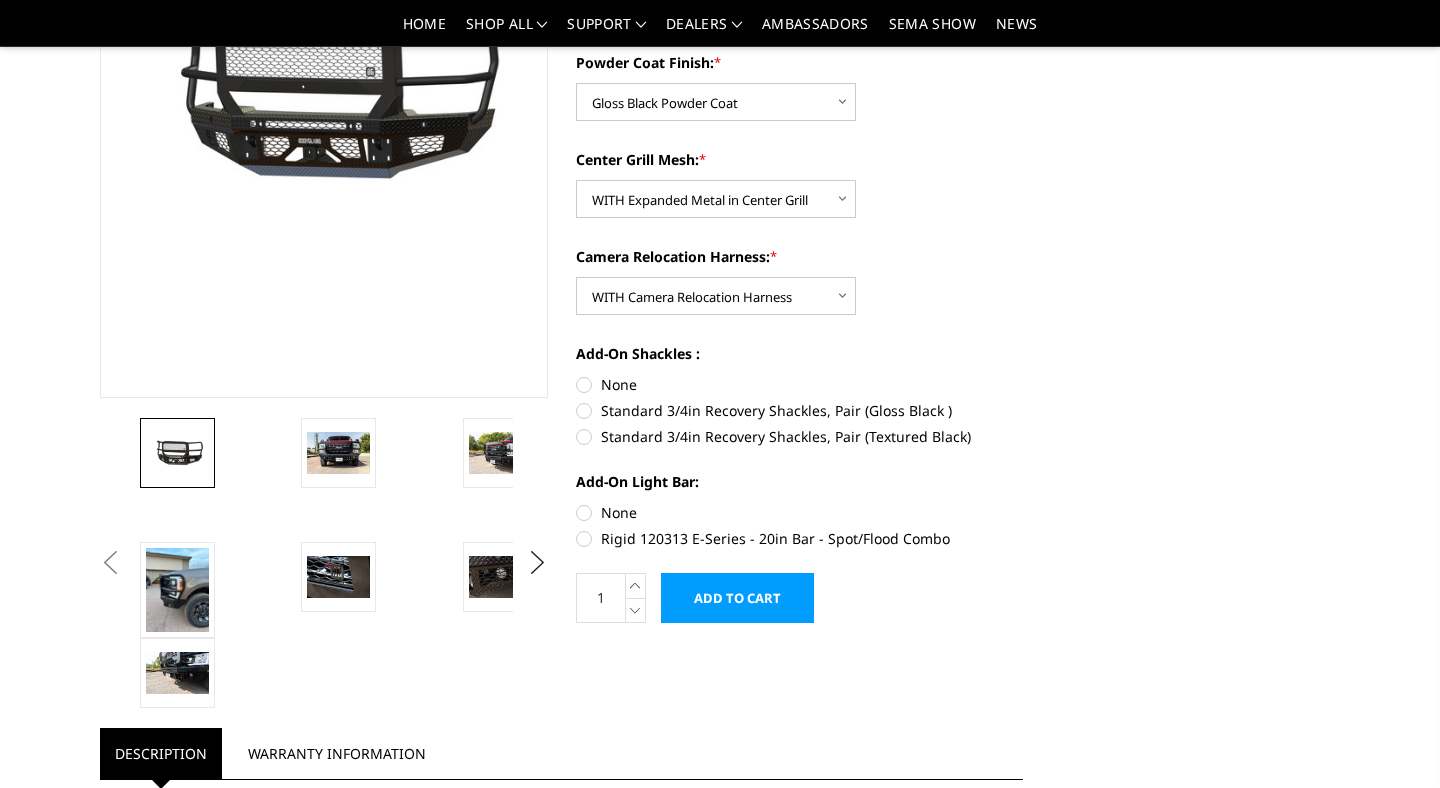 click at bounding box center [177, 452] 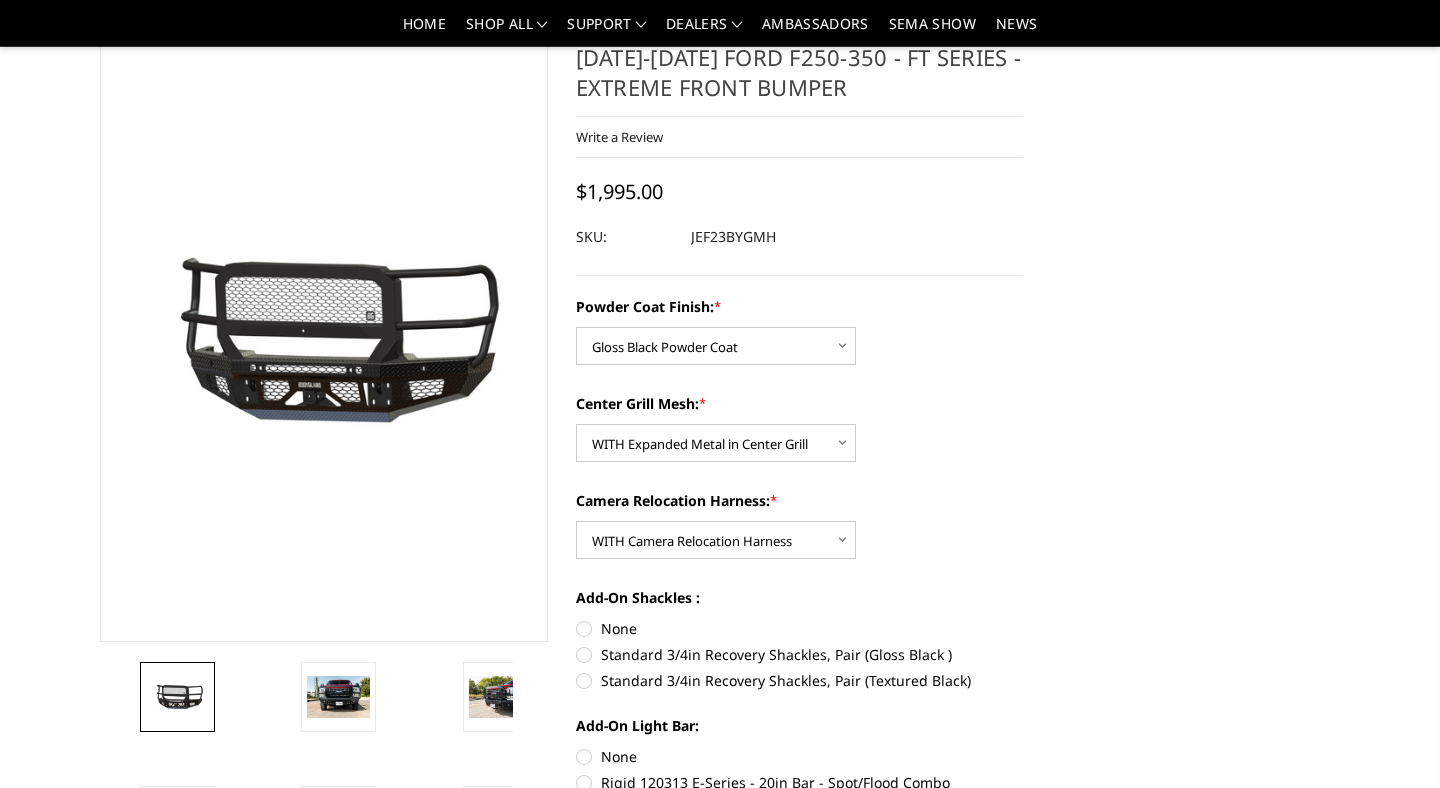 scroll, scrollTop: 0, scrollLeft: 0, axis: both 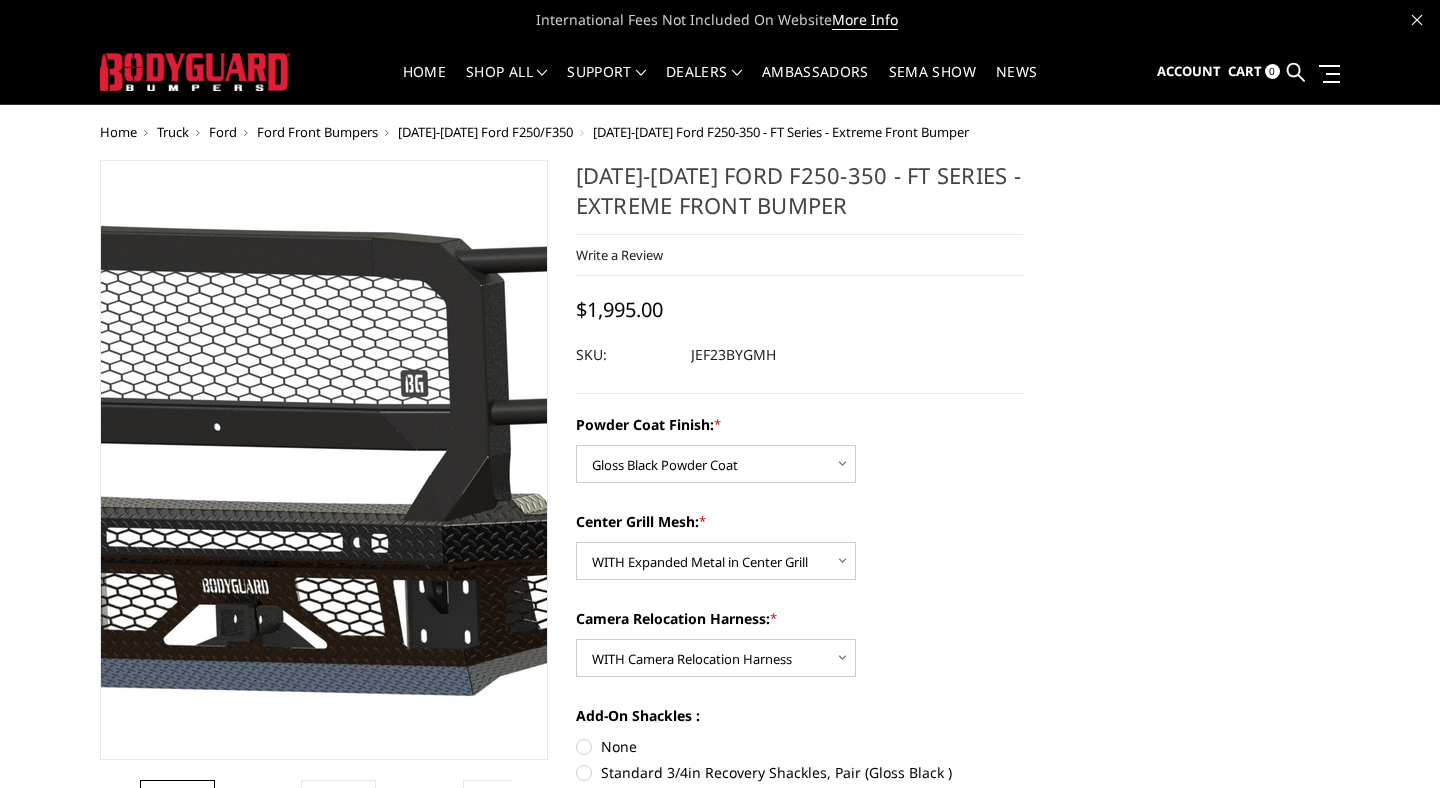 click at bounding box center [278, 460] 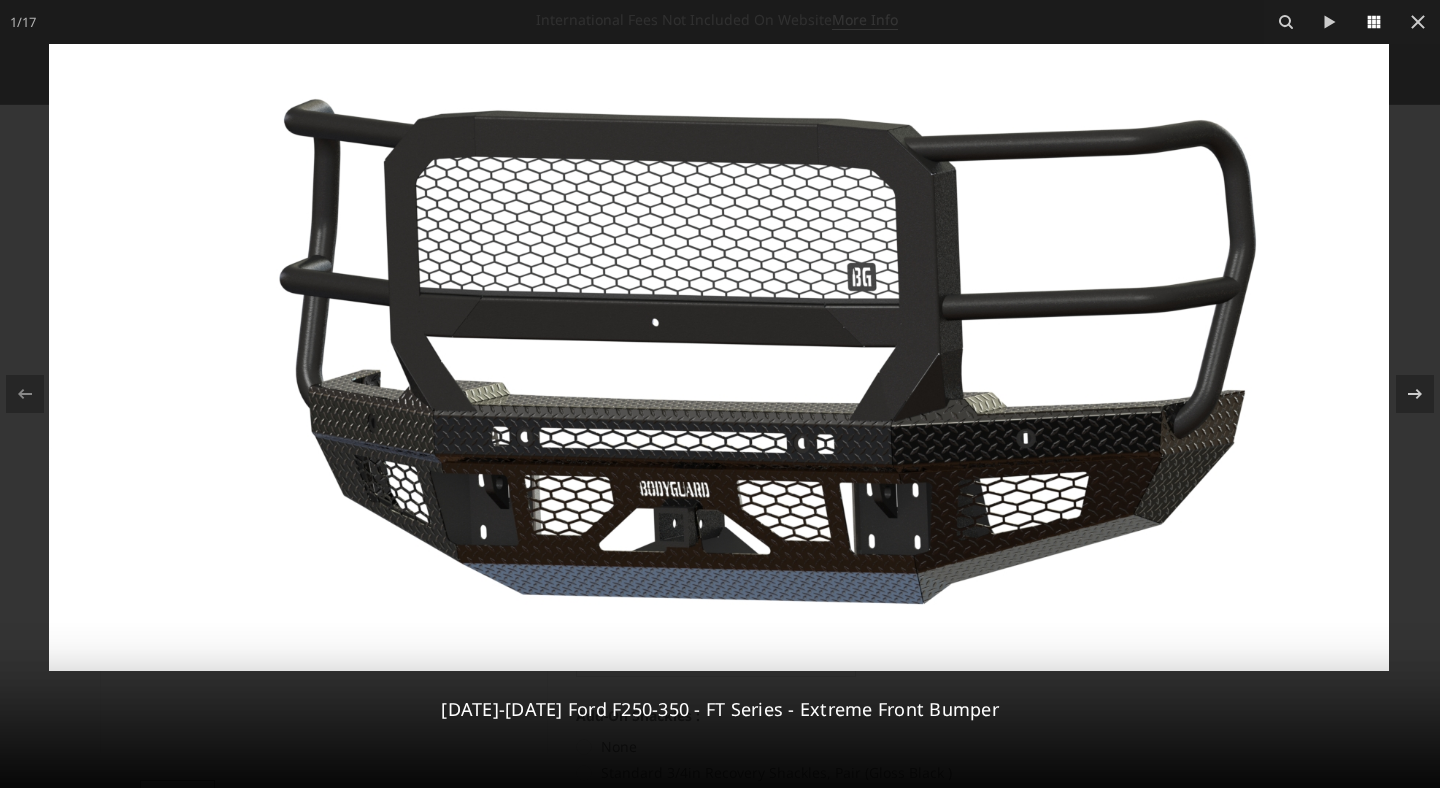 click 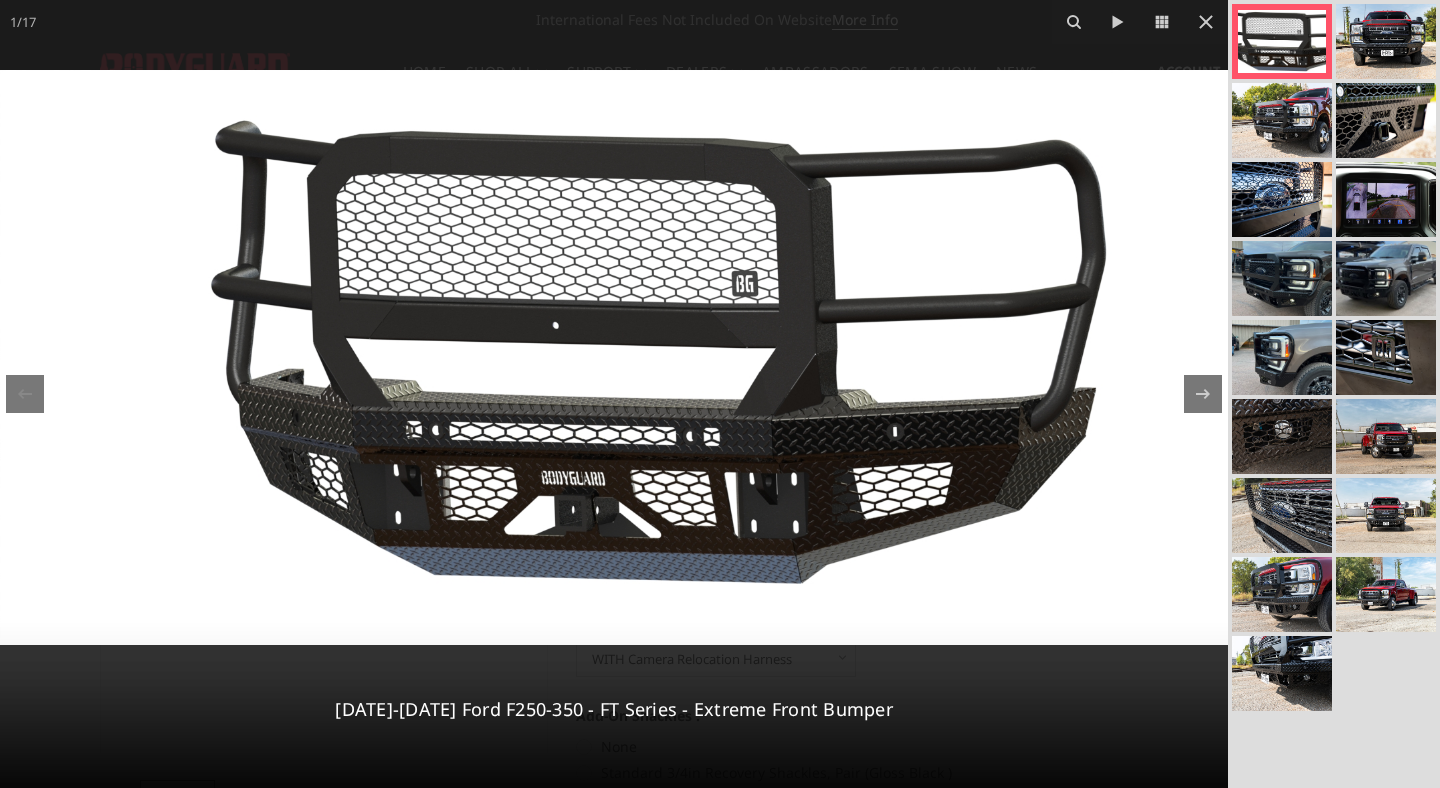 click at bounding box center [1282, 41] 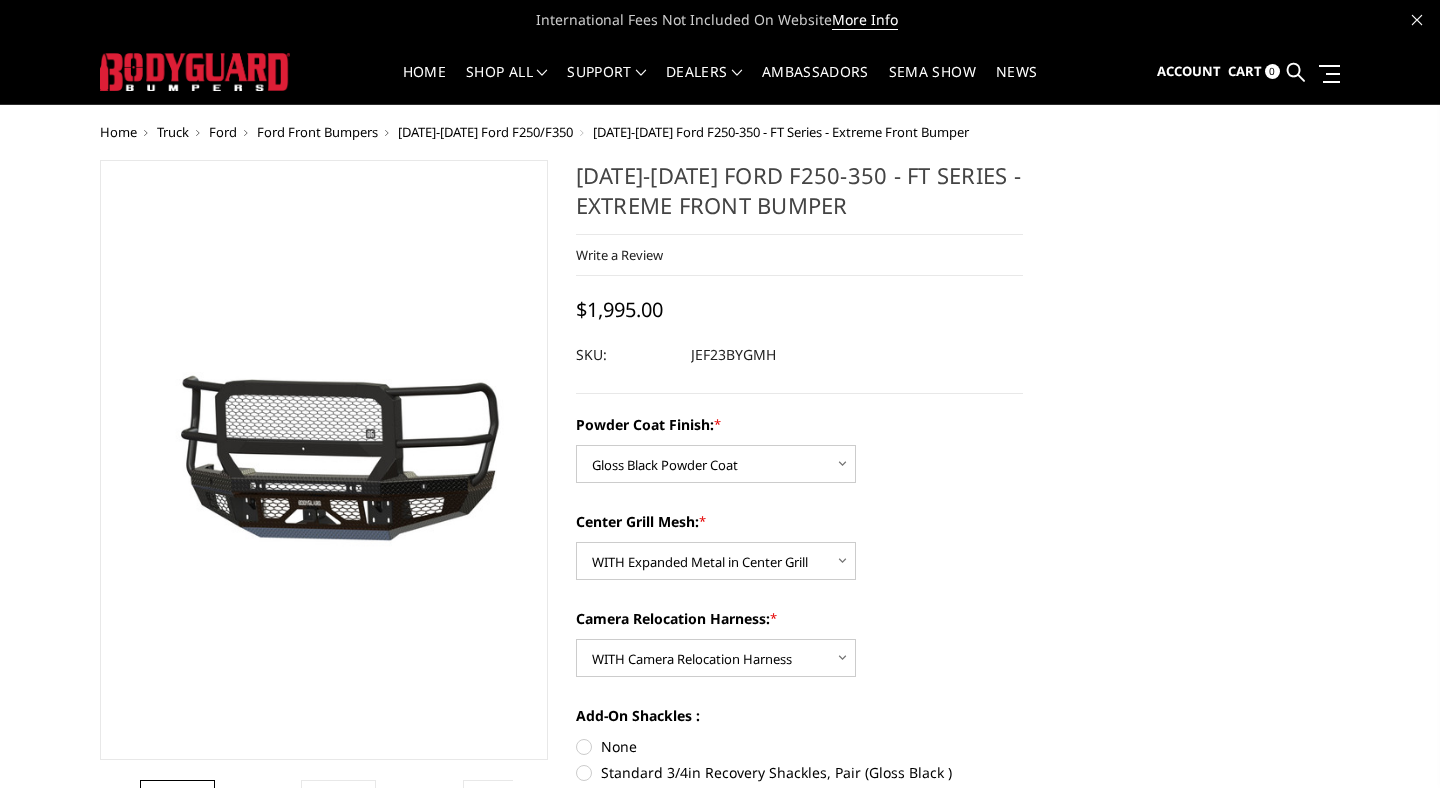 drag, startPoint x: 577, startPoint y: 171, endPoint x: 893, endPoint y: 204, distance: 317.7184 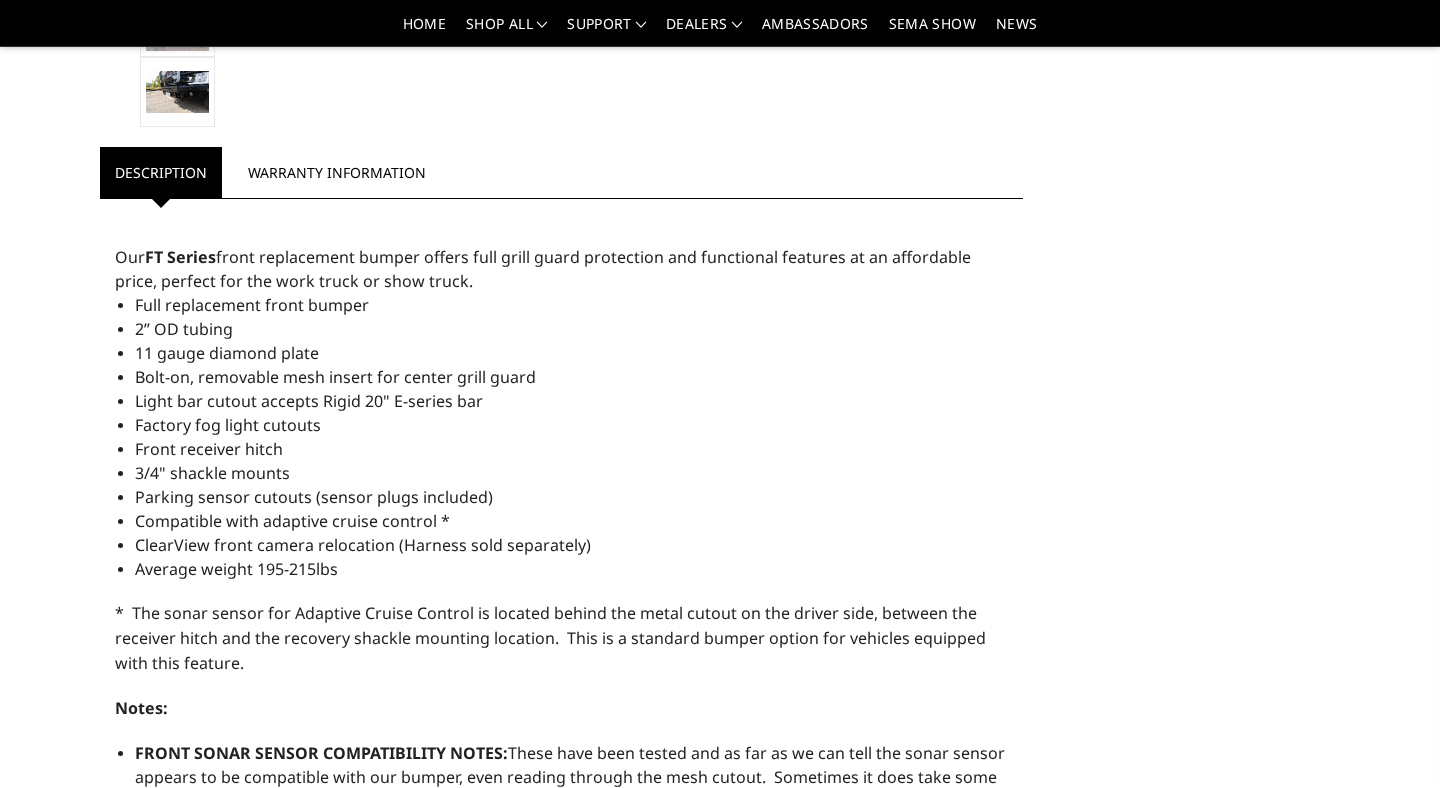 scroll, scrollTop: 880, scrollLeft: 0, axis: vertical 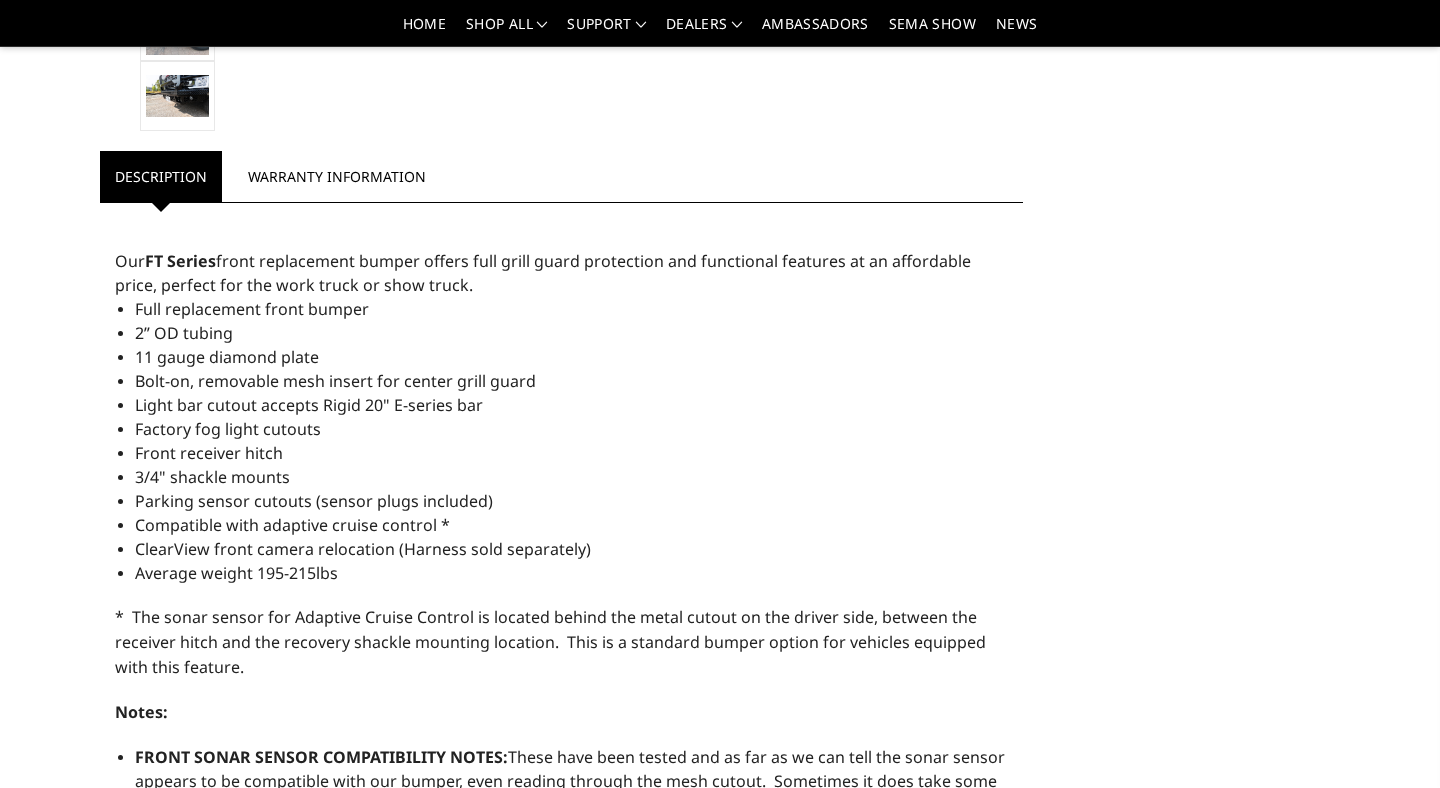 drag, startPoint x: 114, startPoint y: 253, endPoint x: 516, endPoint y: 384, distance: 422.8061 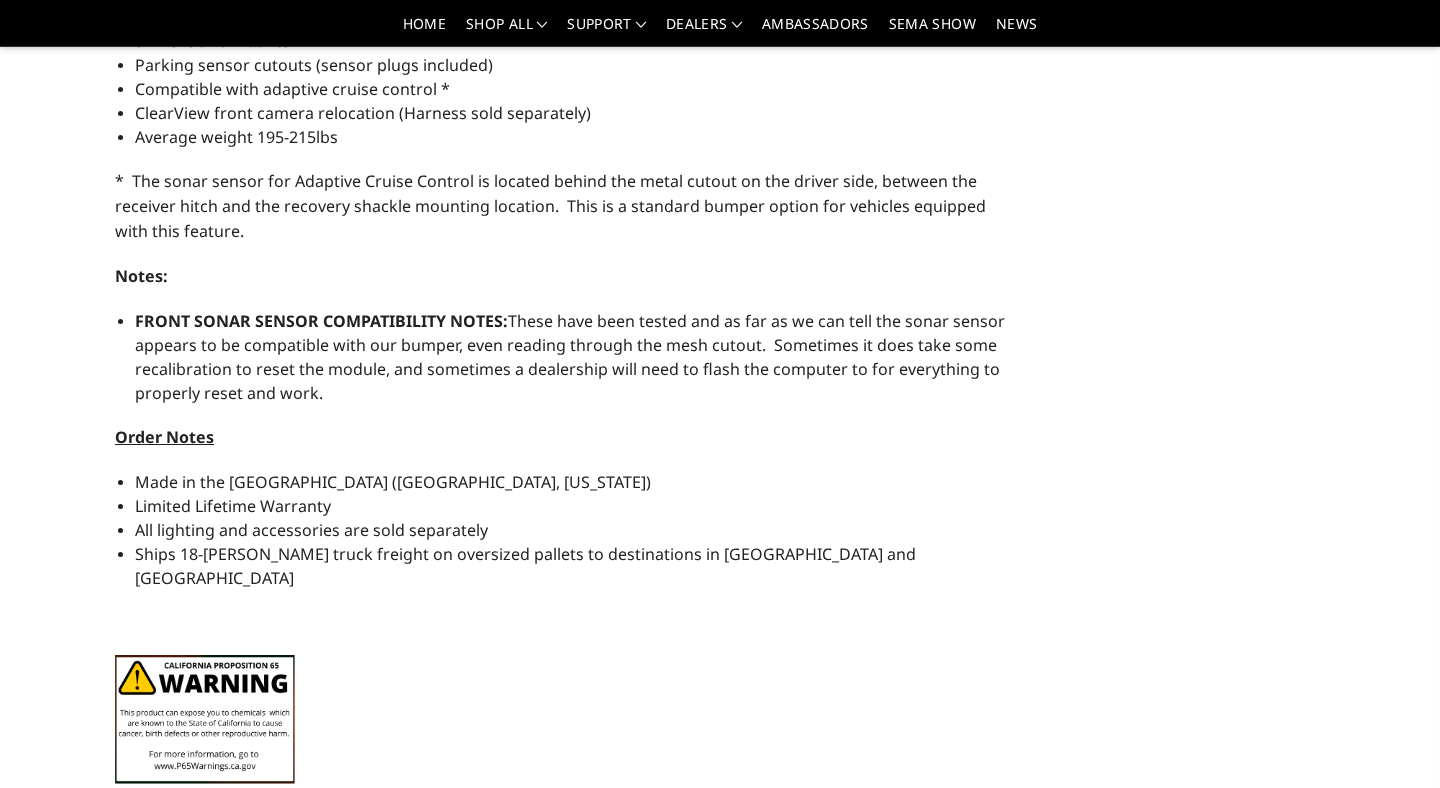 scroll, scrollTop: 1334, scrollLeft: 0, axis: vertical 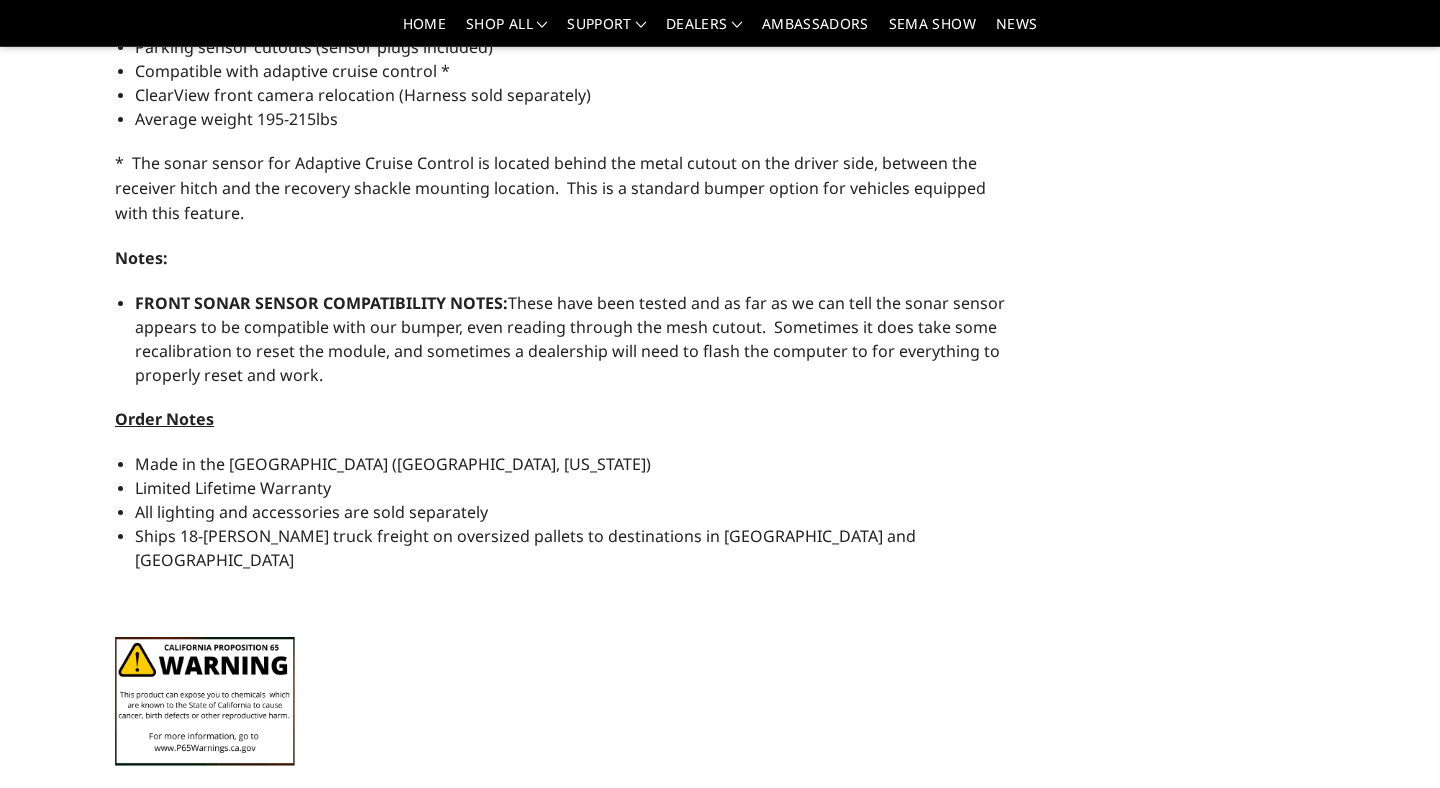 drag, startPoint x: 790, startPoint y: 525, endPoint x: 73, endPoint y: 49, distance: 860.61896 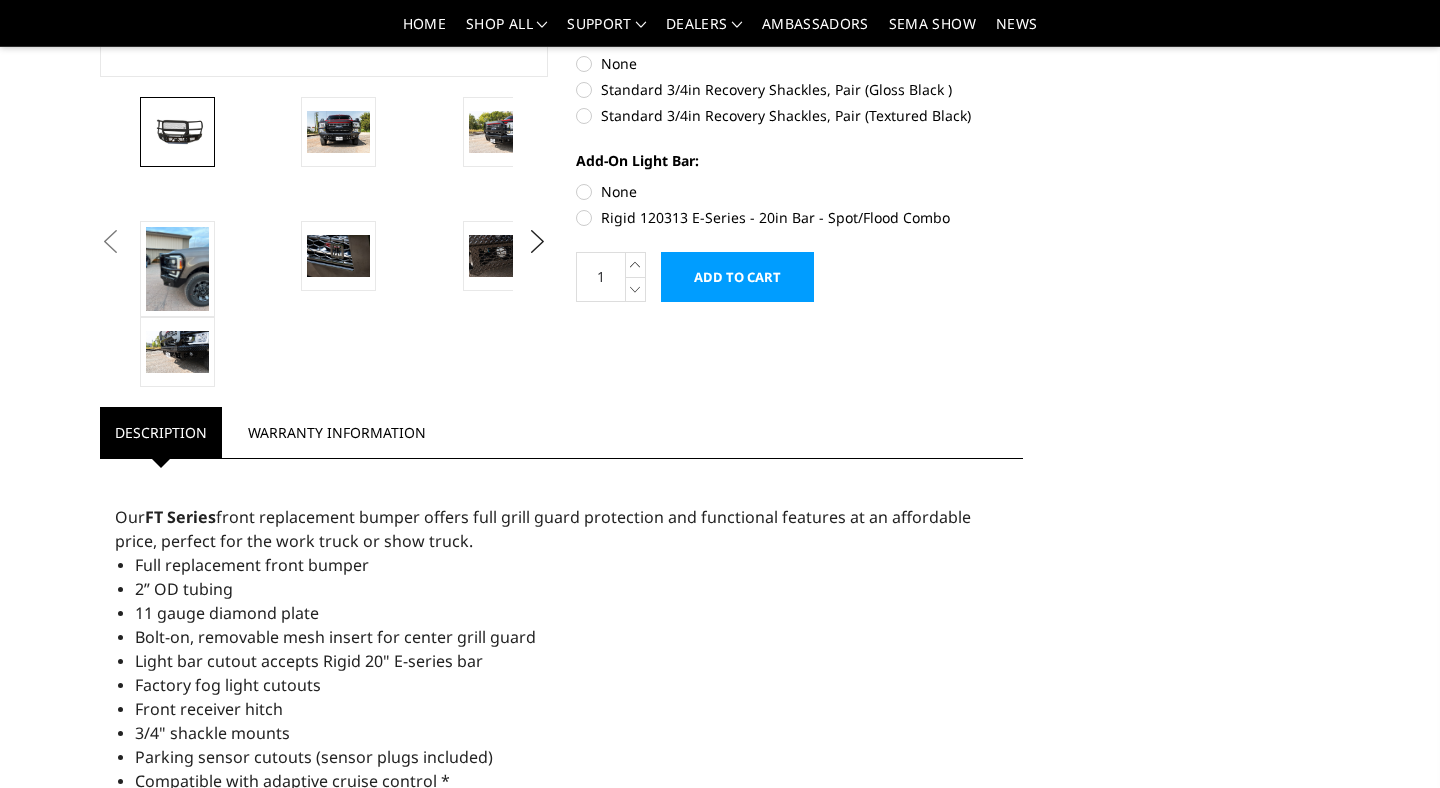 scroll, scrollTop: 625, scrollLeft: 0, axis: vertical 